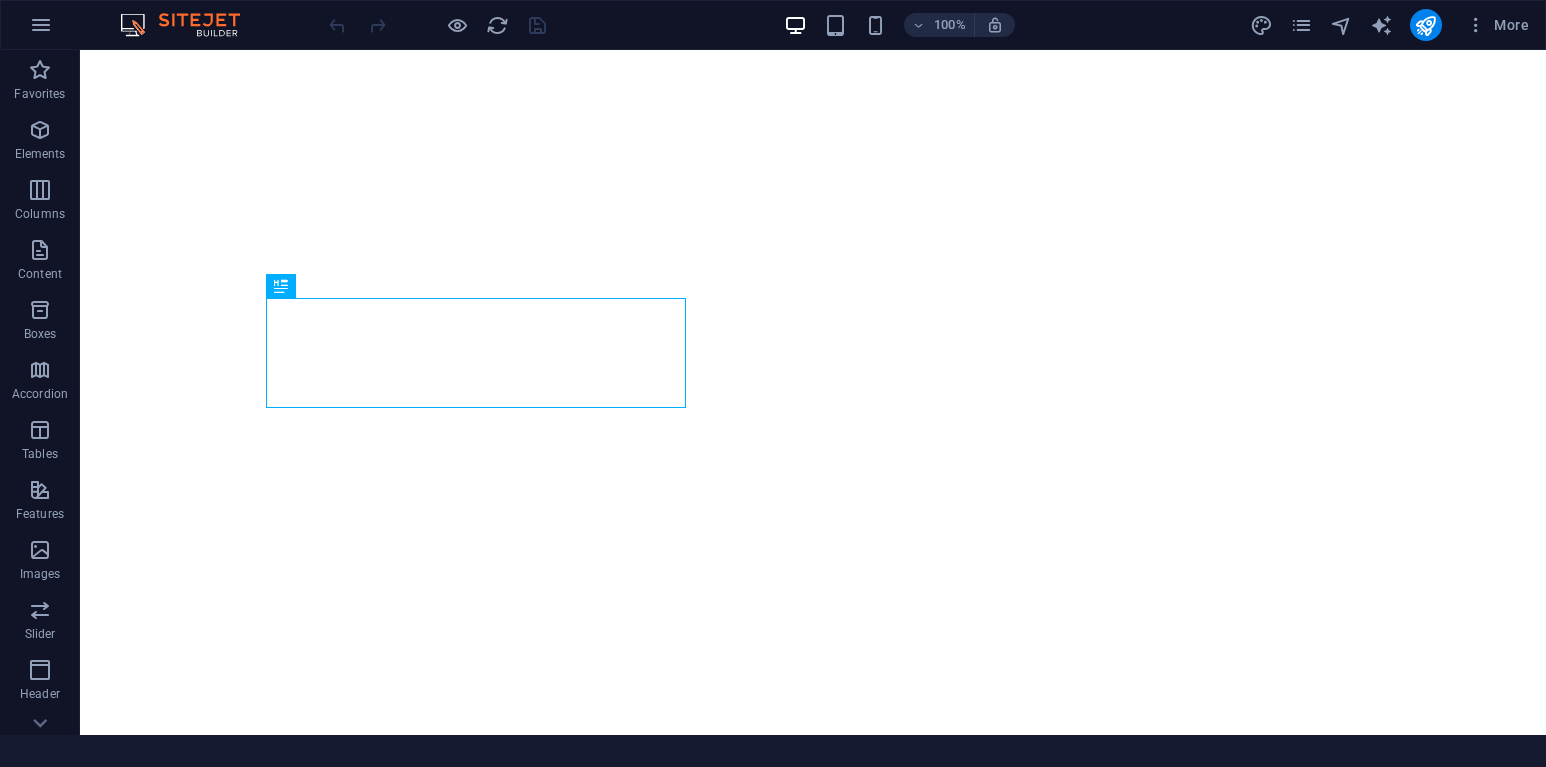 scroll, scrollTop: 0, scrollLeft: 0, axis: both 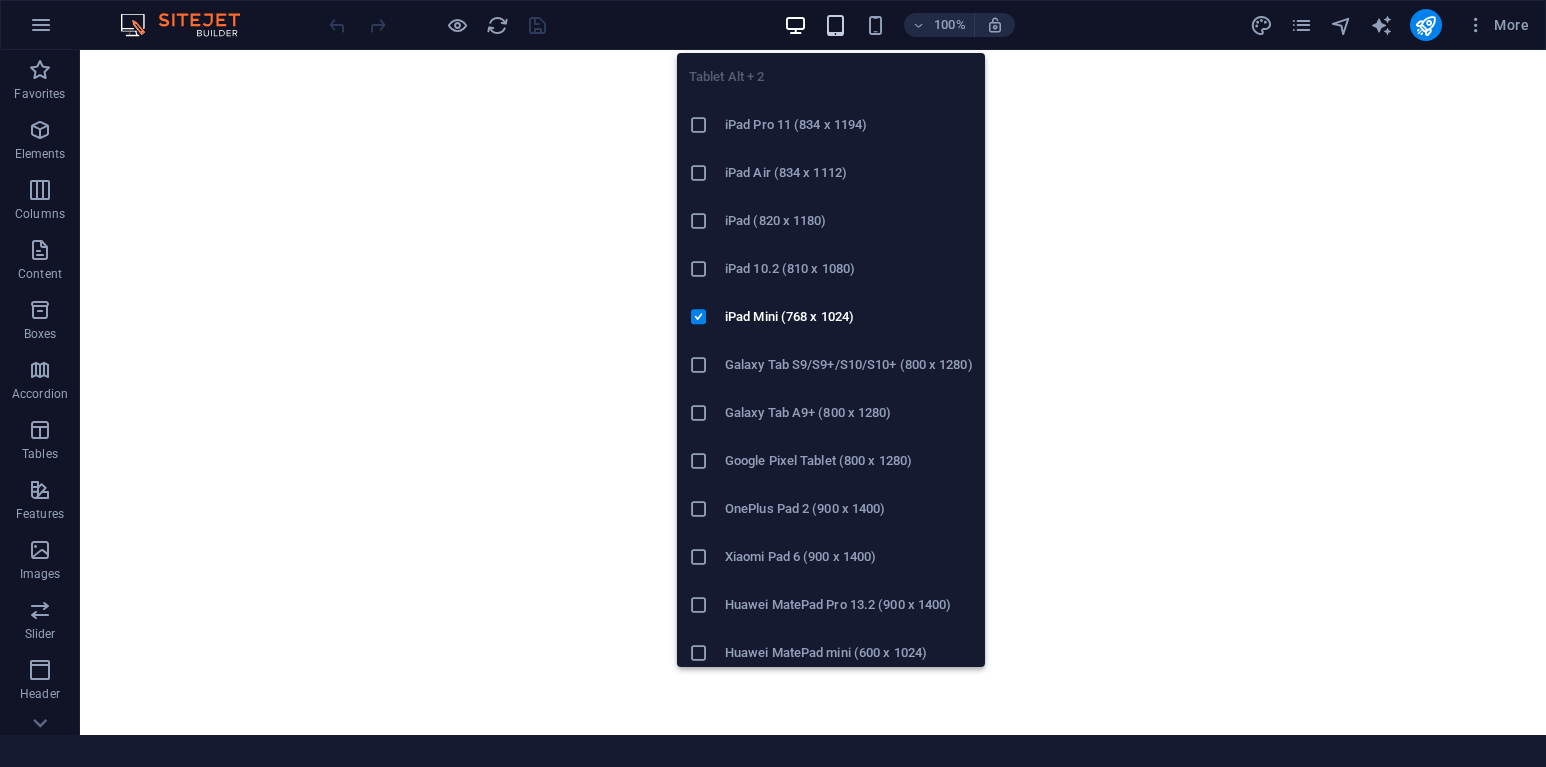 click at bounding box center (835, 25) 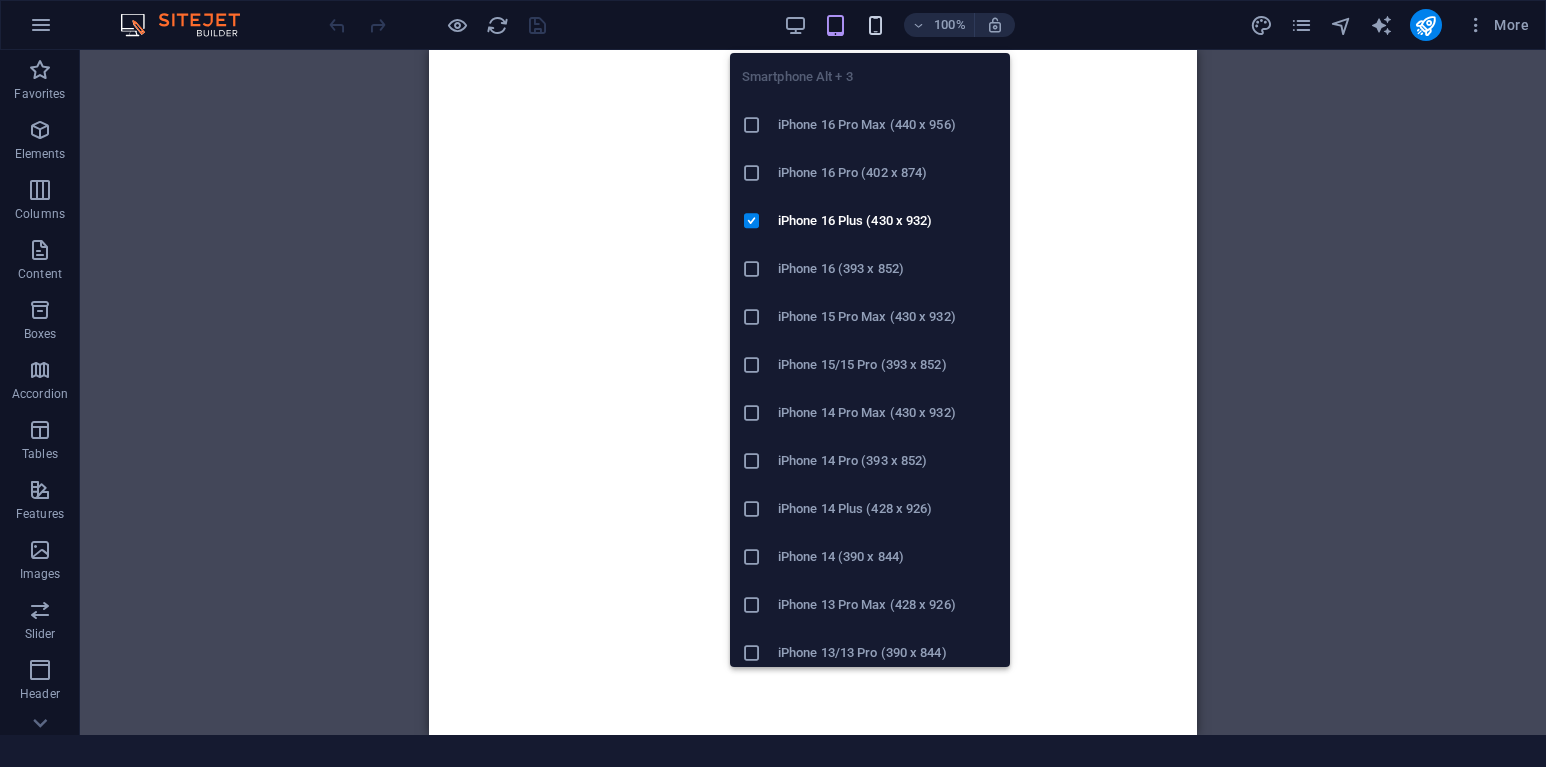 click at bounding box center (875, 25) 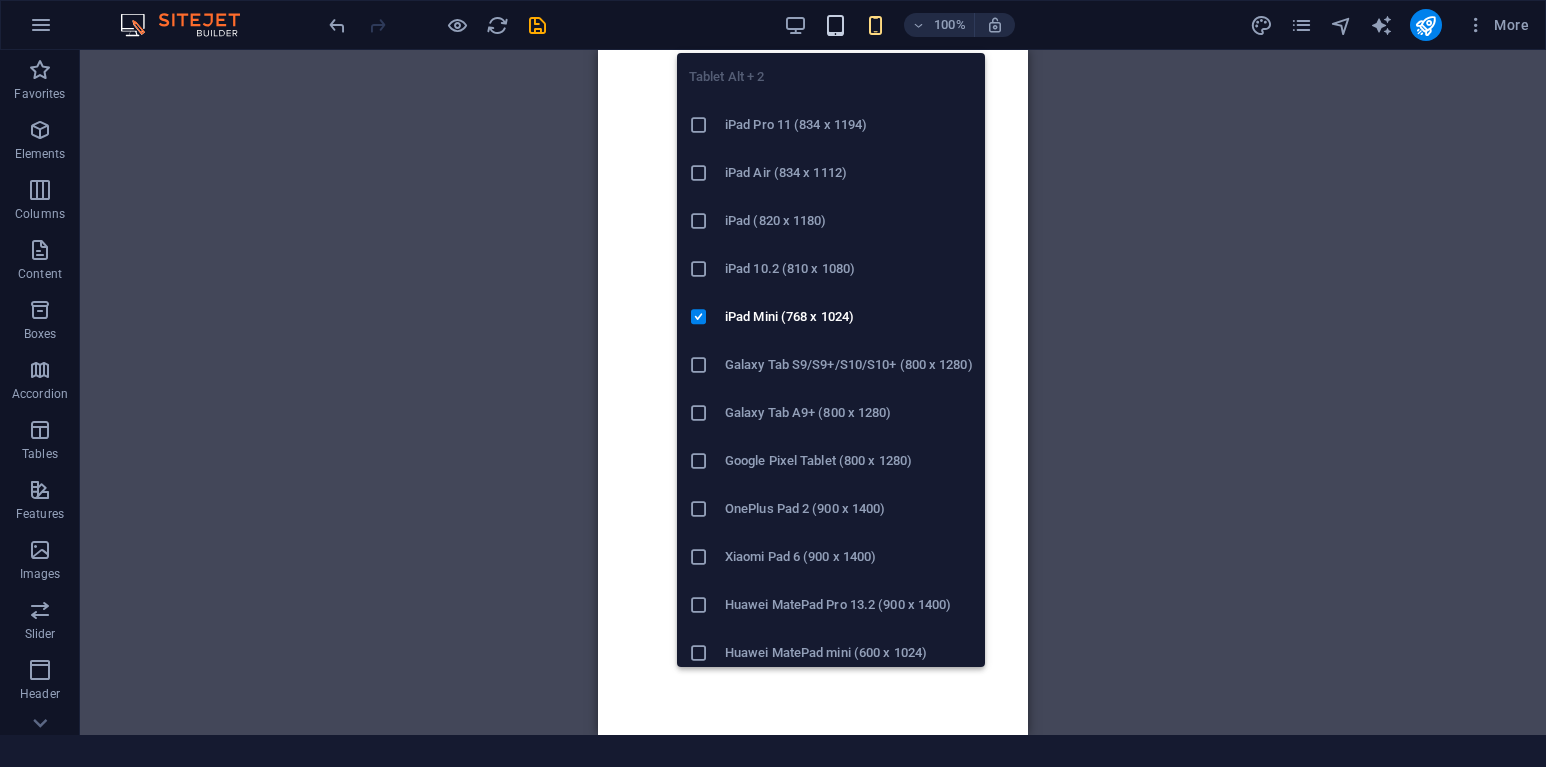 click at bounding box center [835, 25] 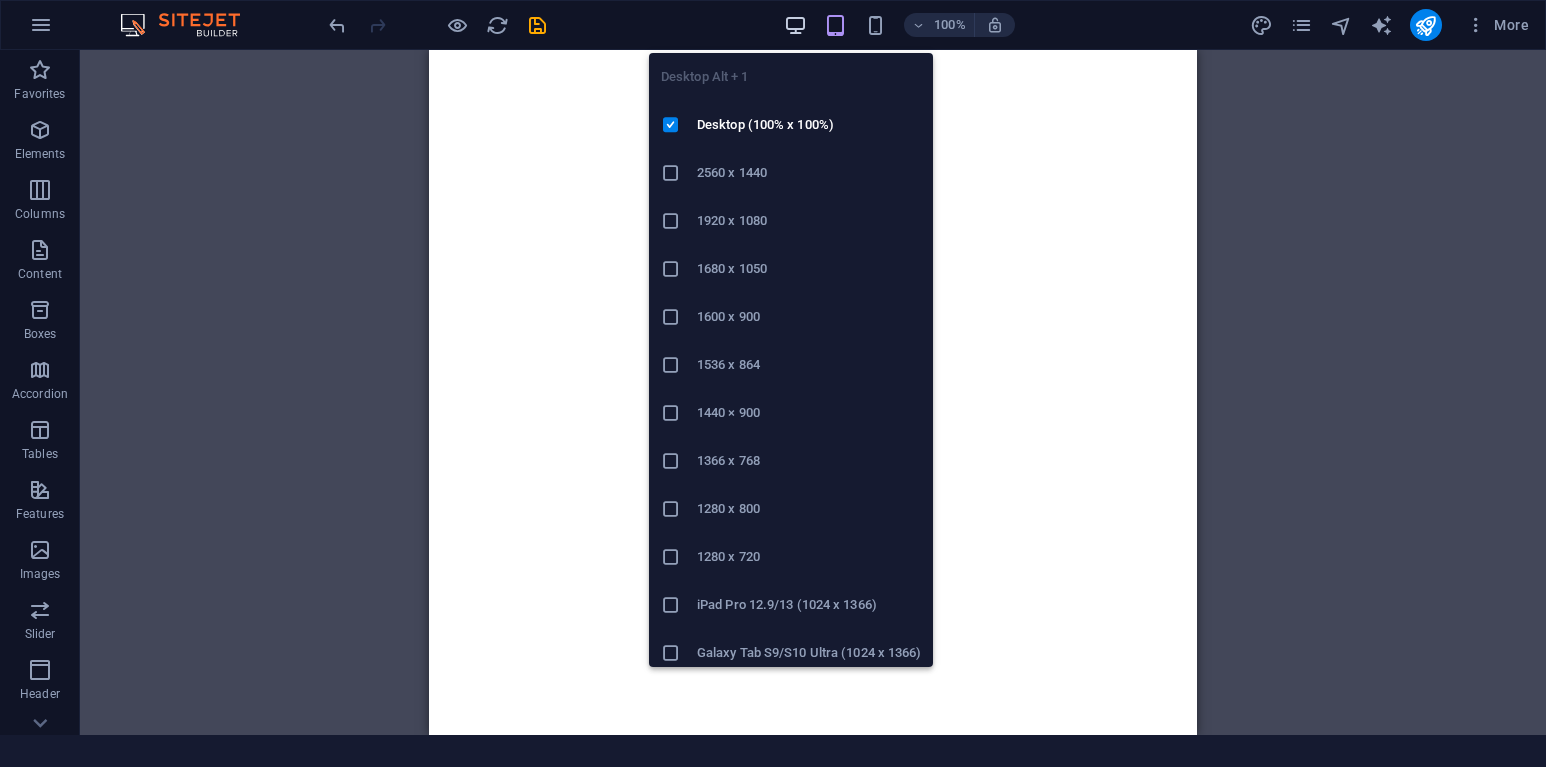 click at bounding box center (795, 25) 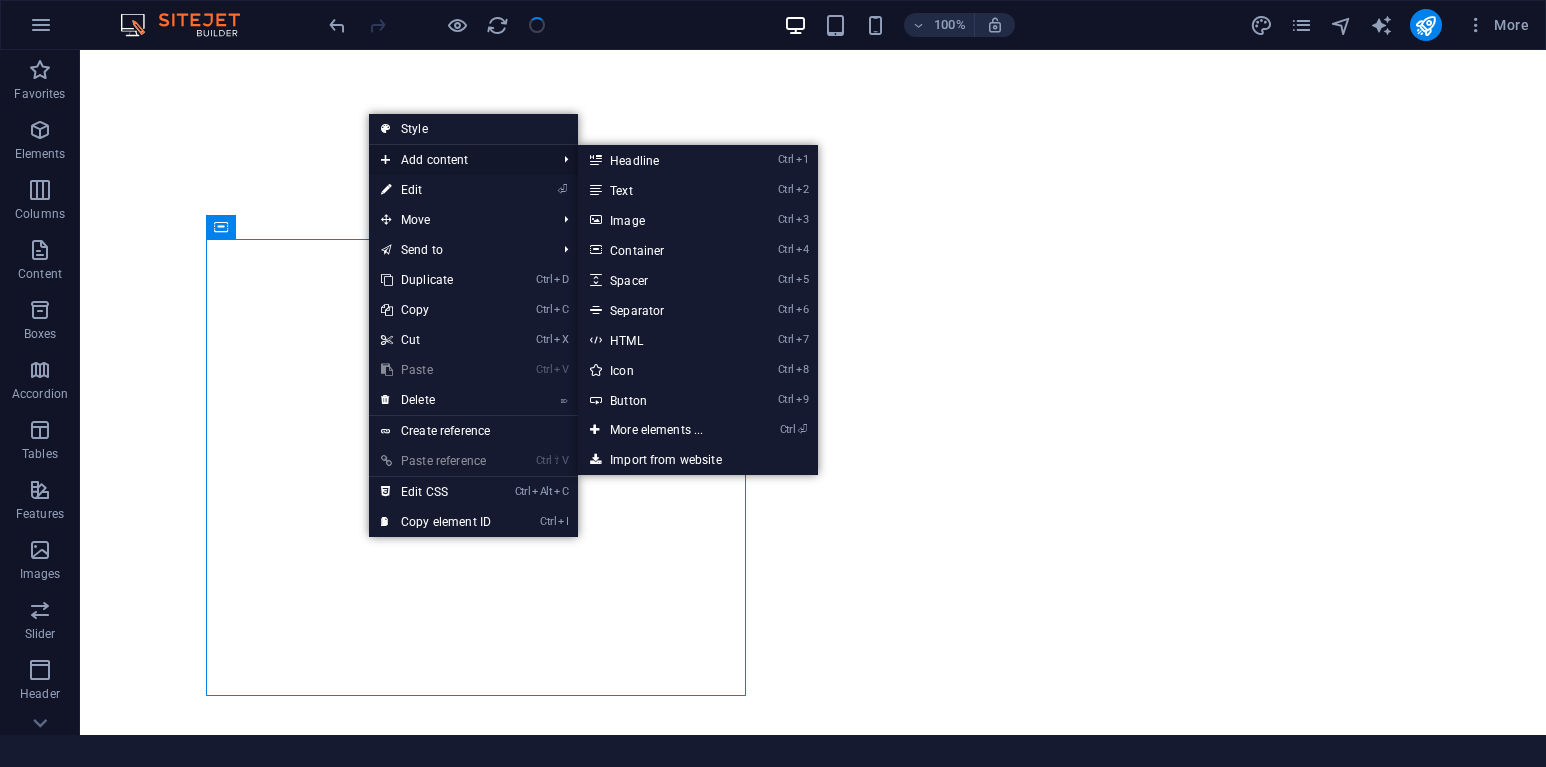 scroll, scrollTop: 0, scrollLeft: 0, axis: both 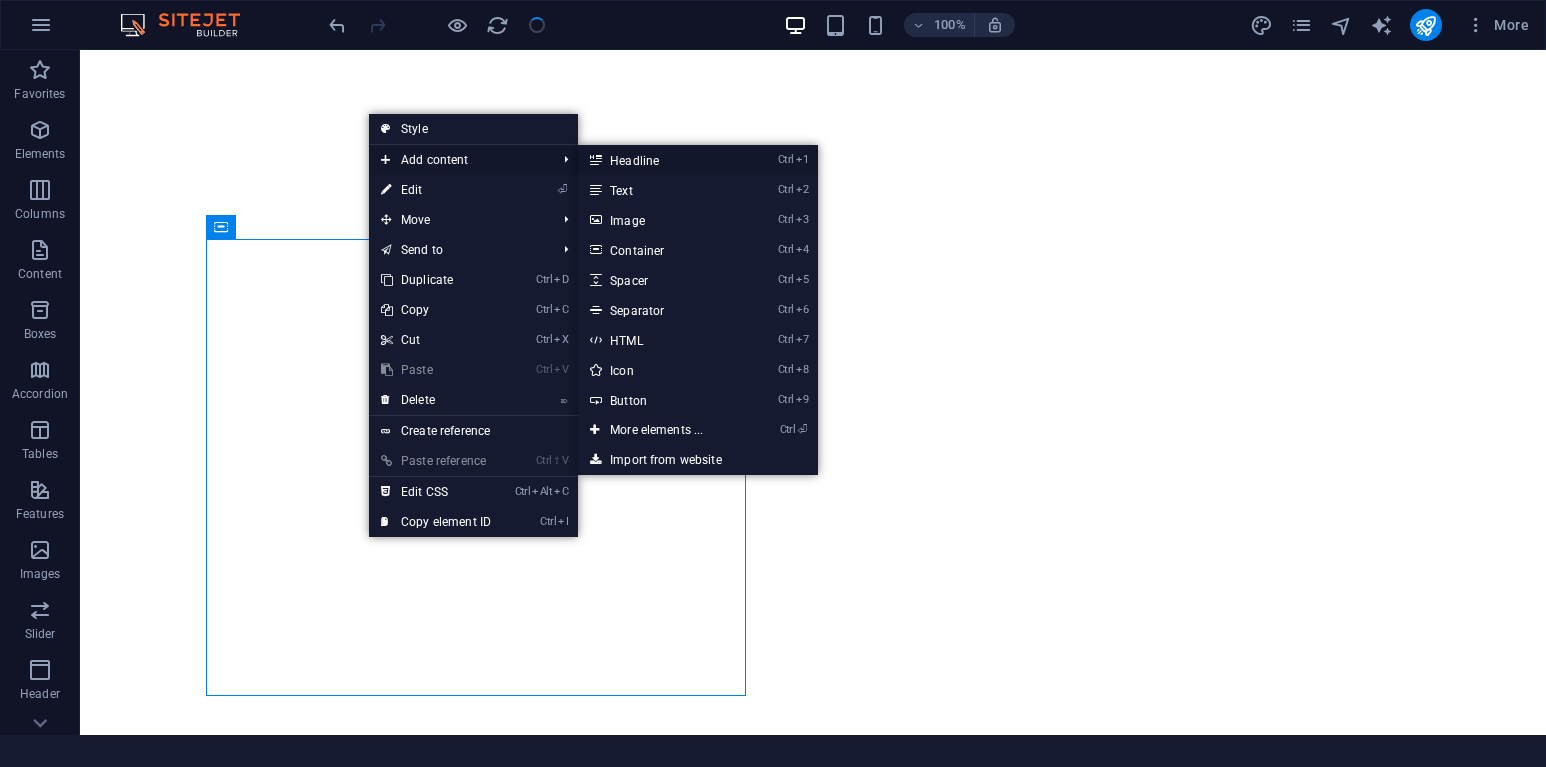 click on "Ctrl 1  Headline" at bounding box center (660, 160) 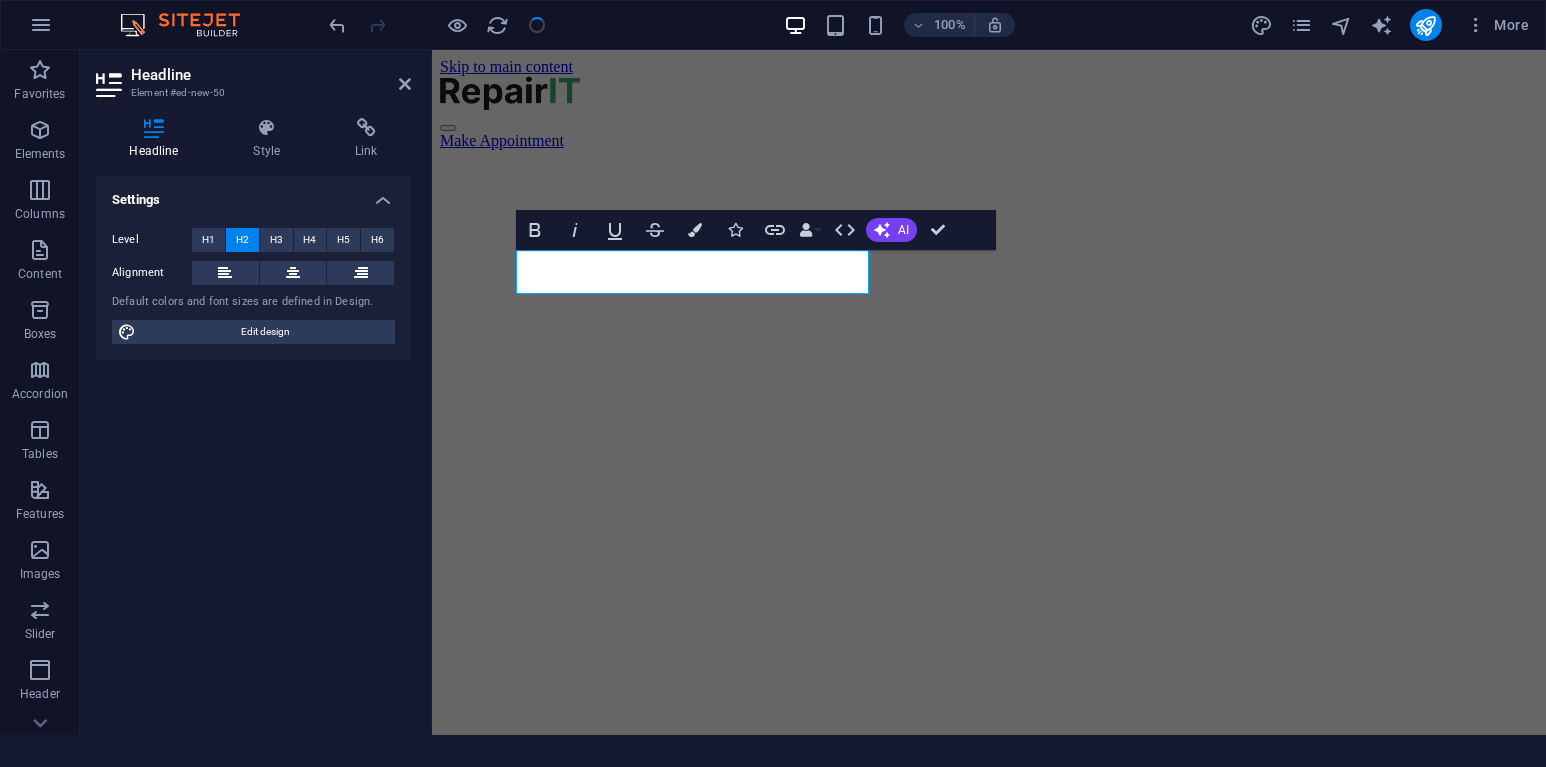 scroll, scrollTop: 0, scrollLeft: 0, axis: both 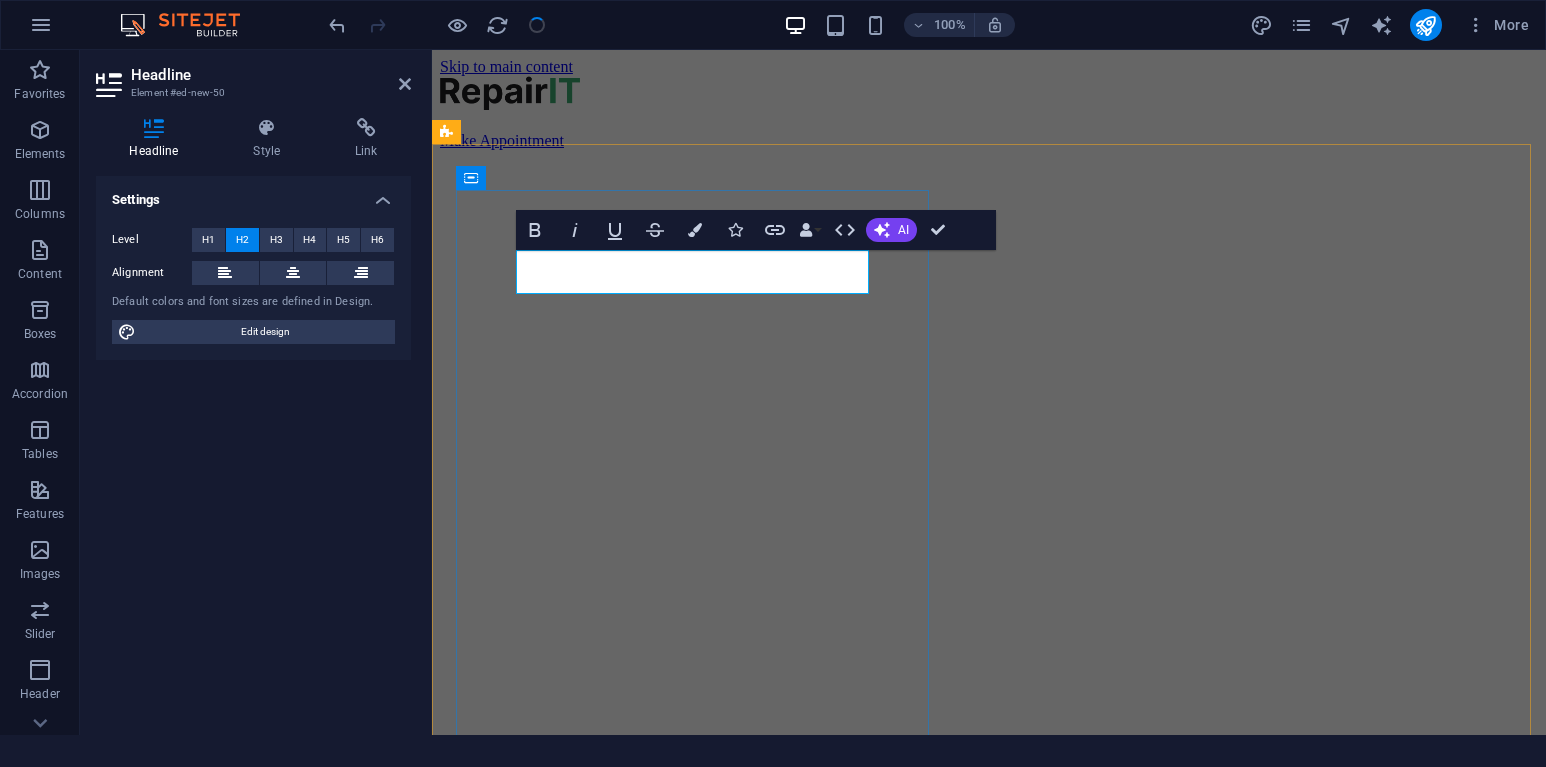 click on "New headline" at bounding box center (989, 830) 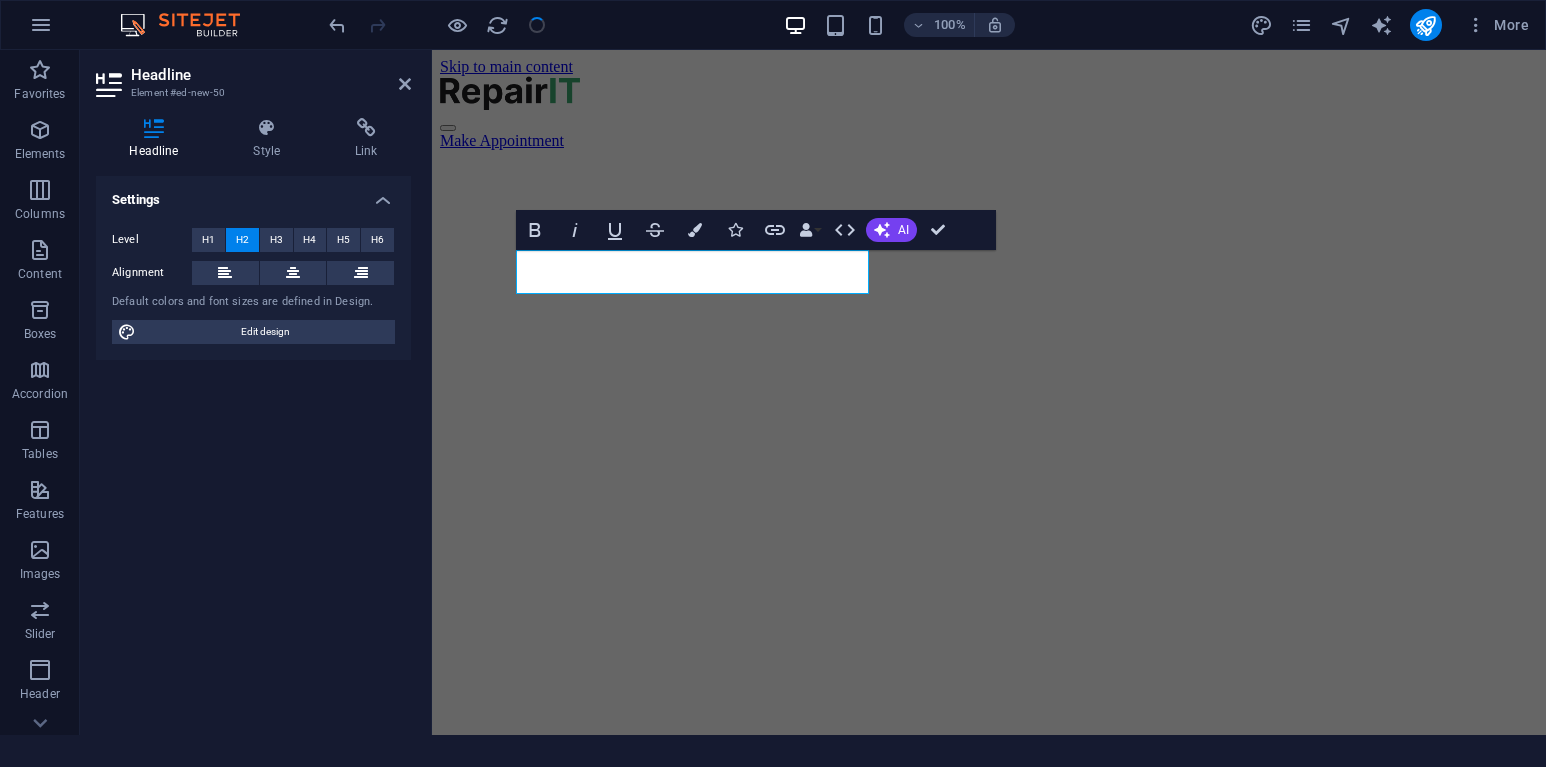 click at bounding box center (-659, 182) 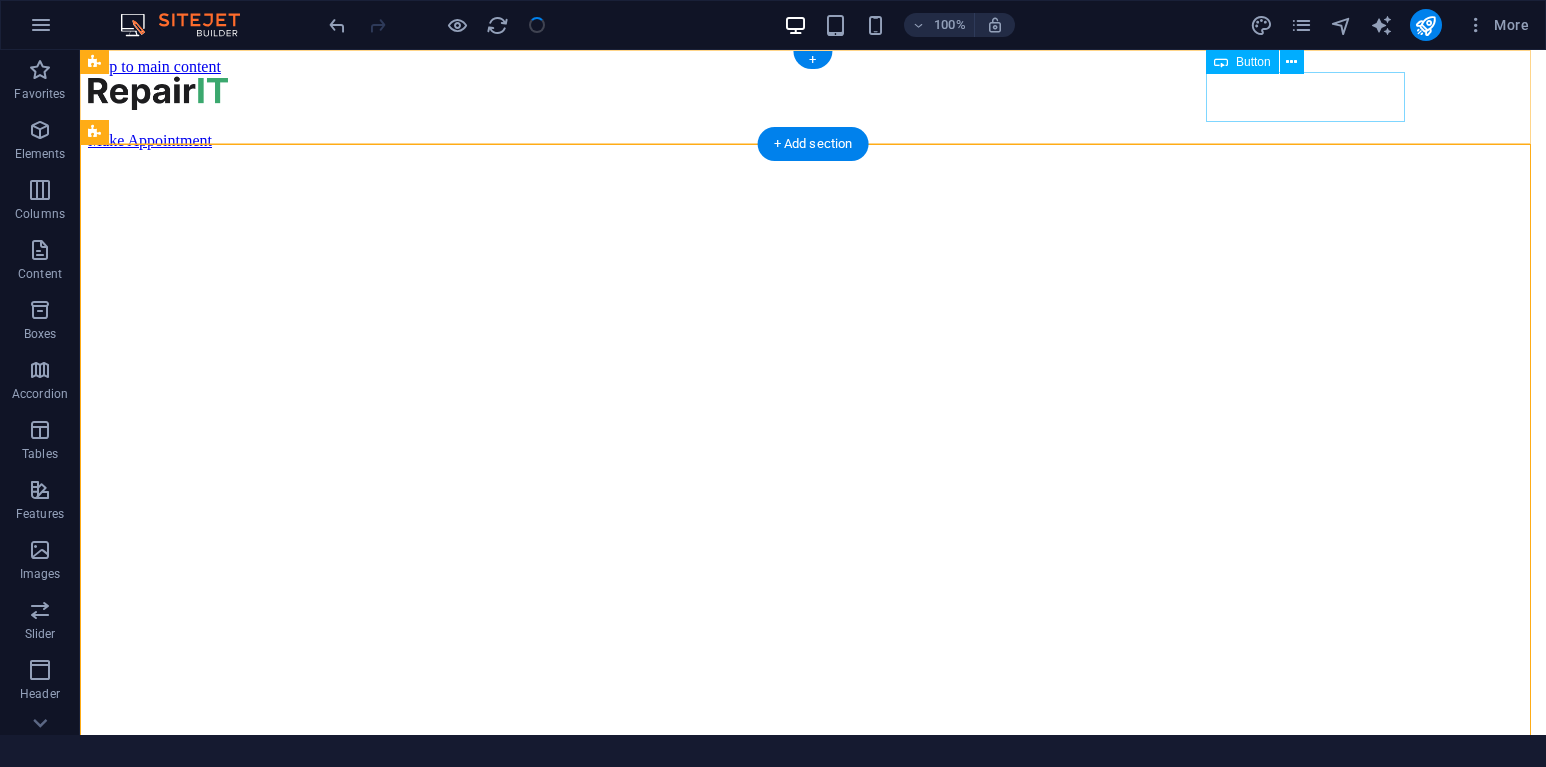 click on "Make Appointment" at bounding box center (150, 140) 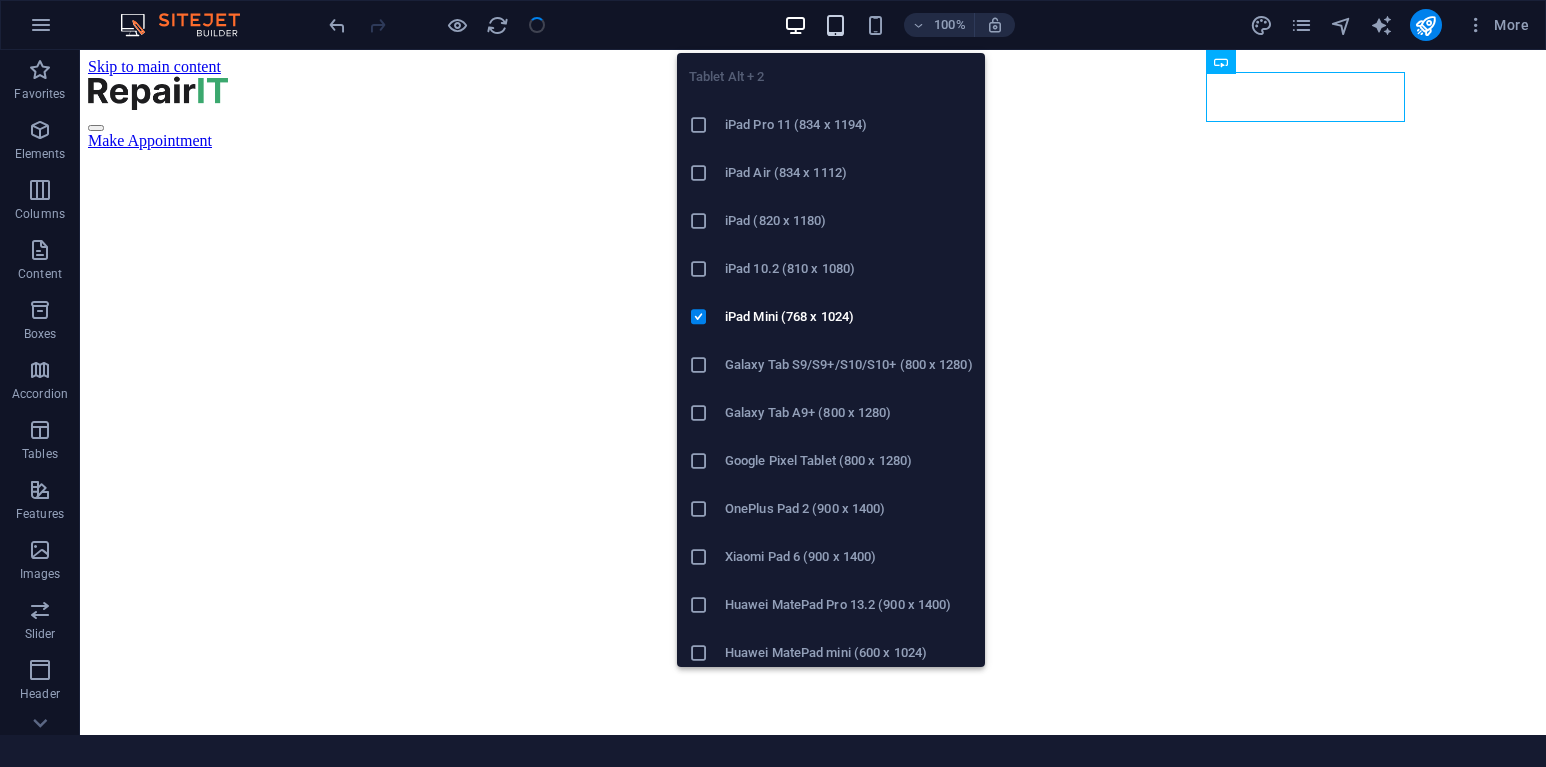 click at bounding box center (835, 25) 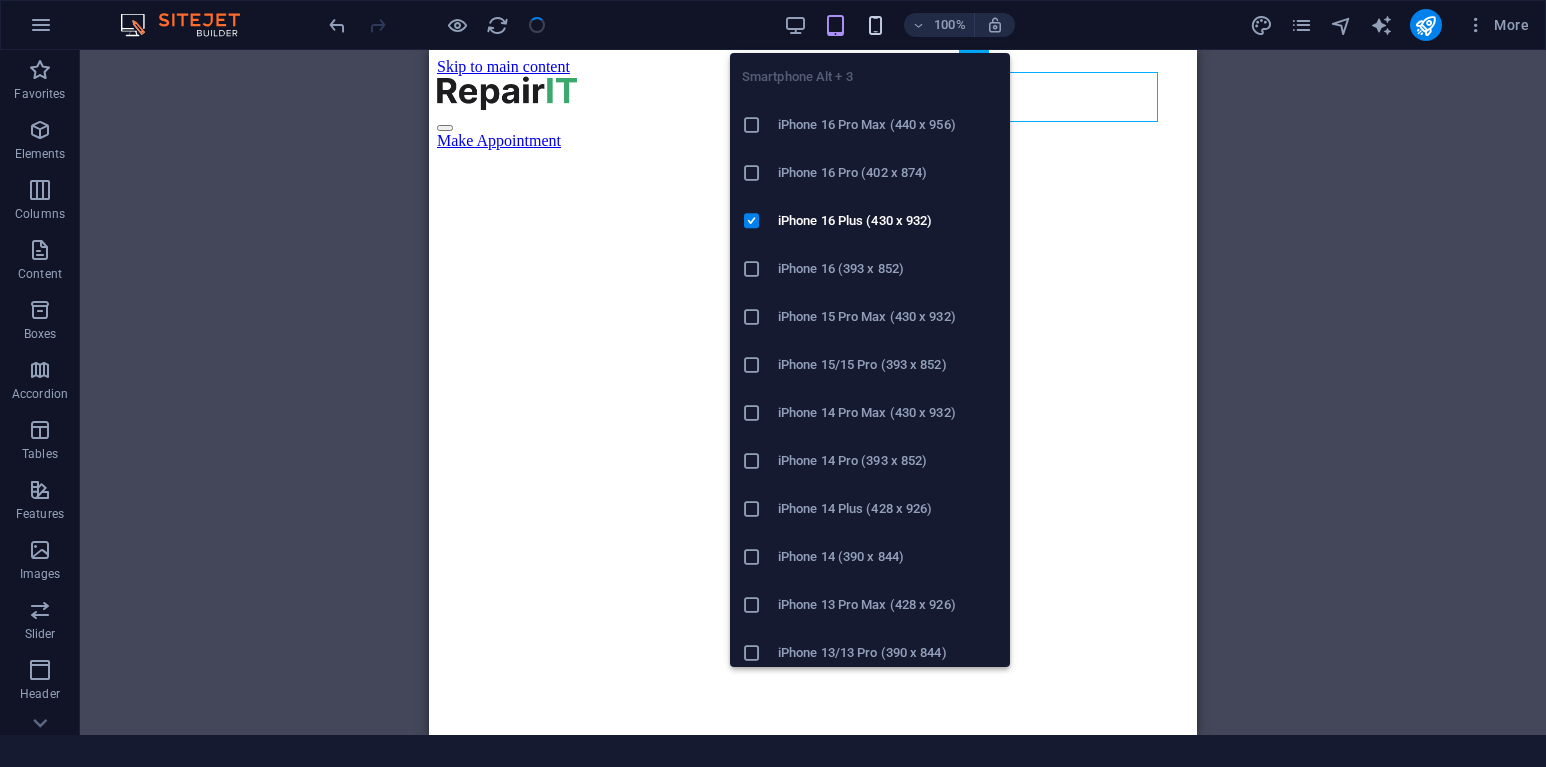 click at bounding box center (876, 25) 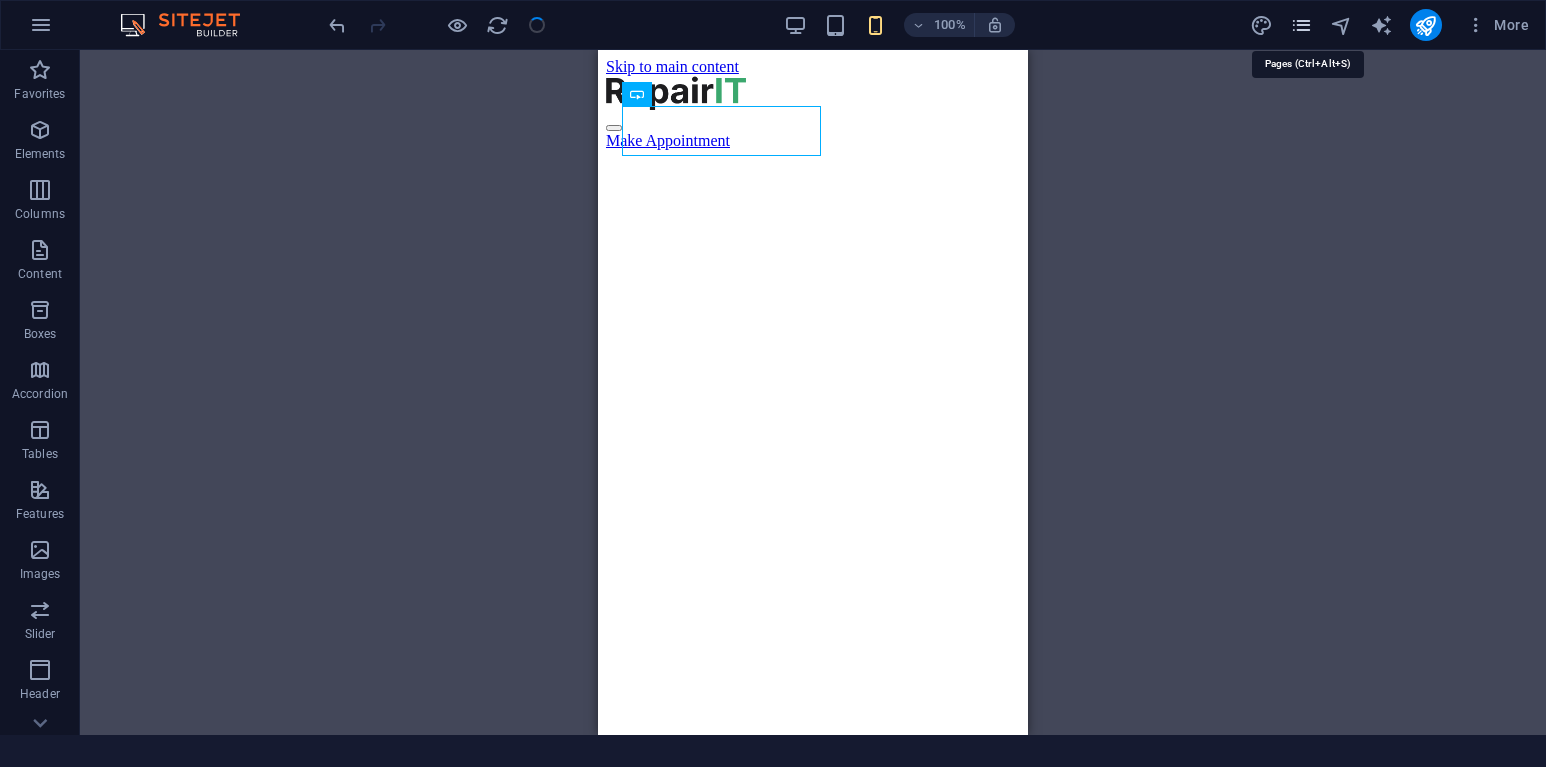 click at bounding box center [1301, 25] 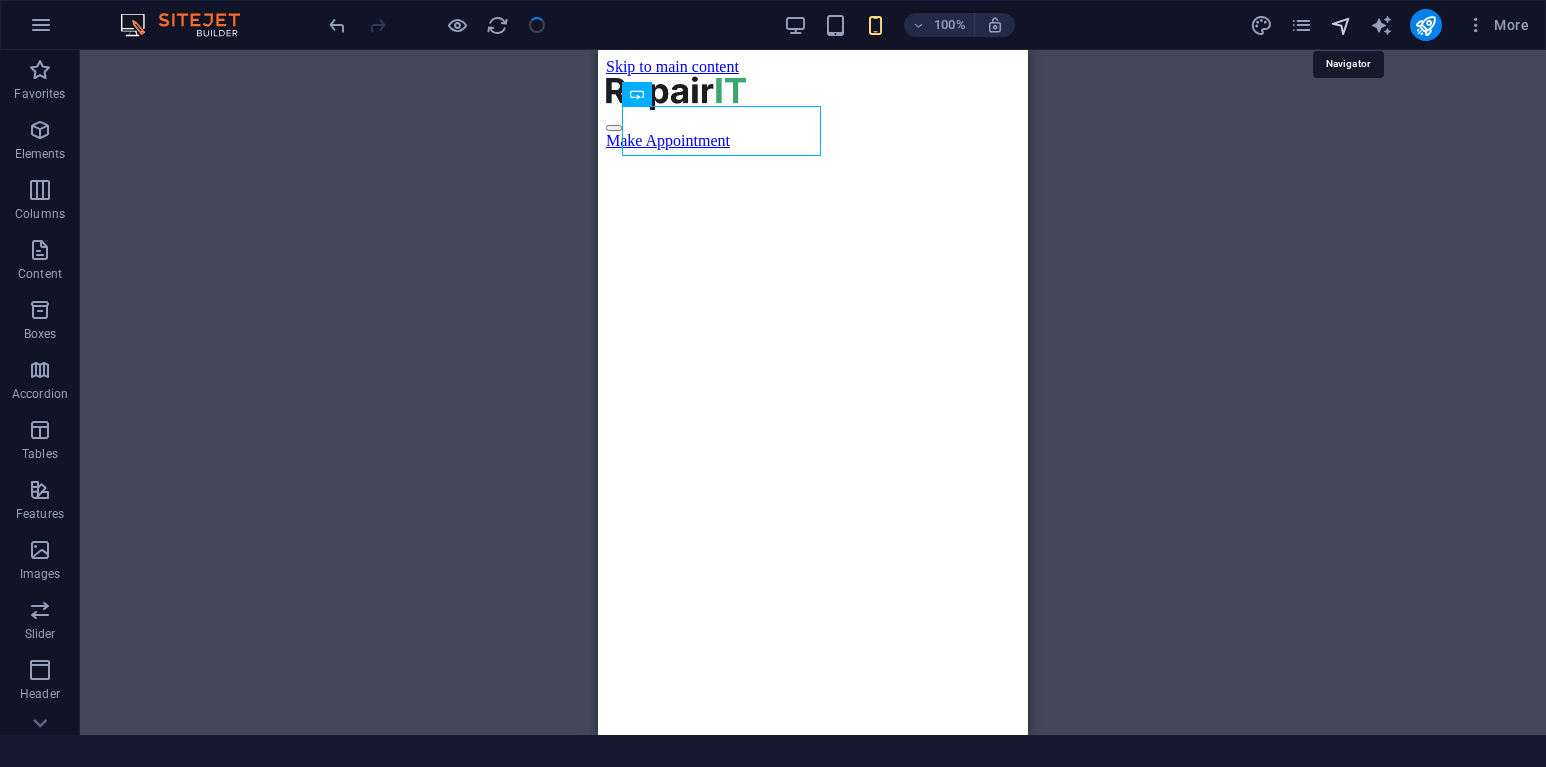 click at bounding box center [1341, 25] 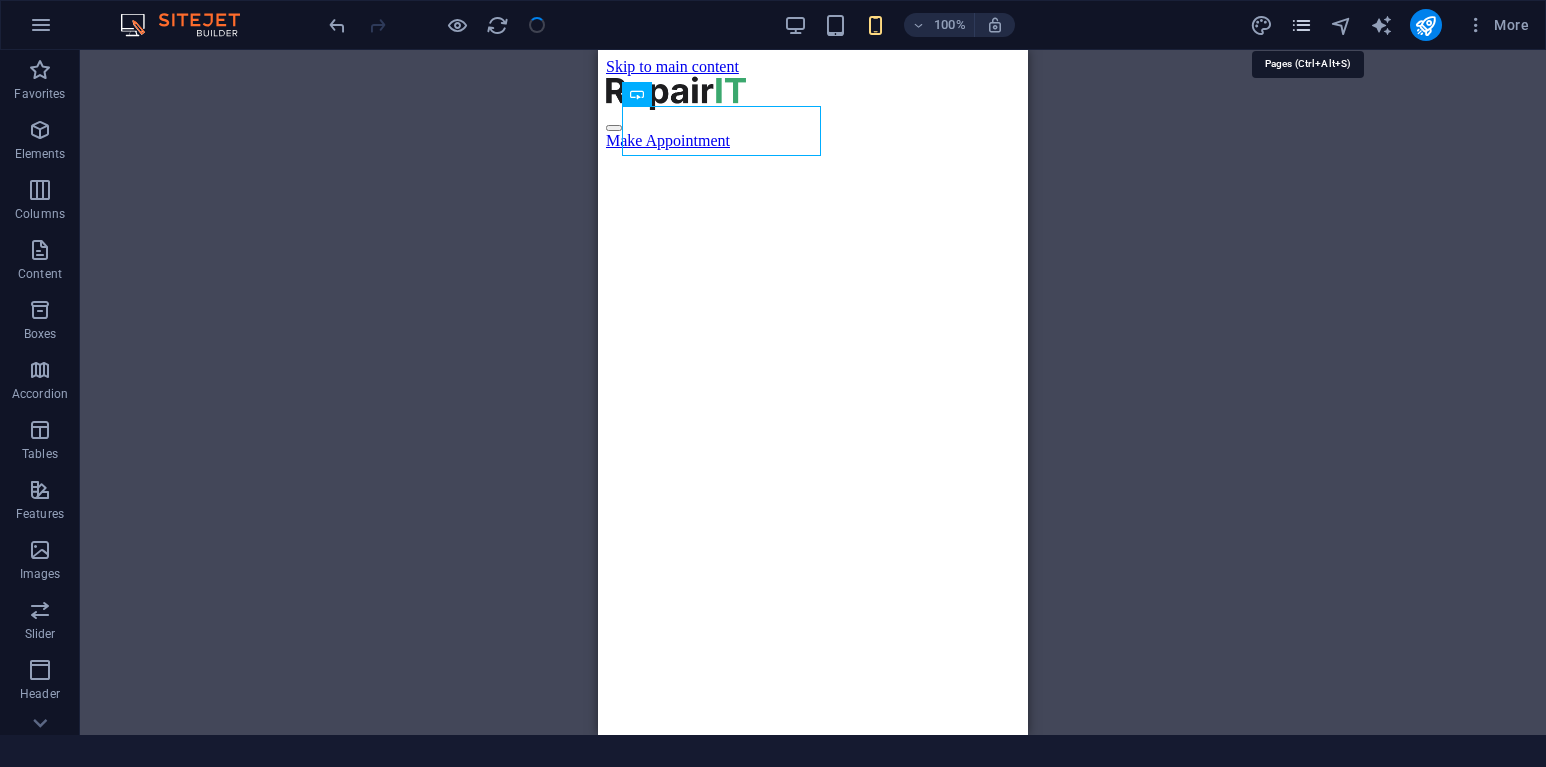 click at bounding box center [1301, 25] 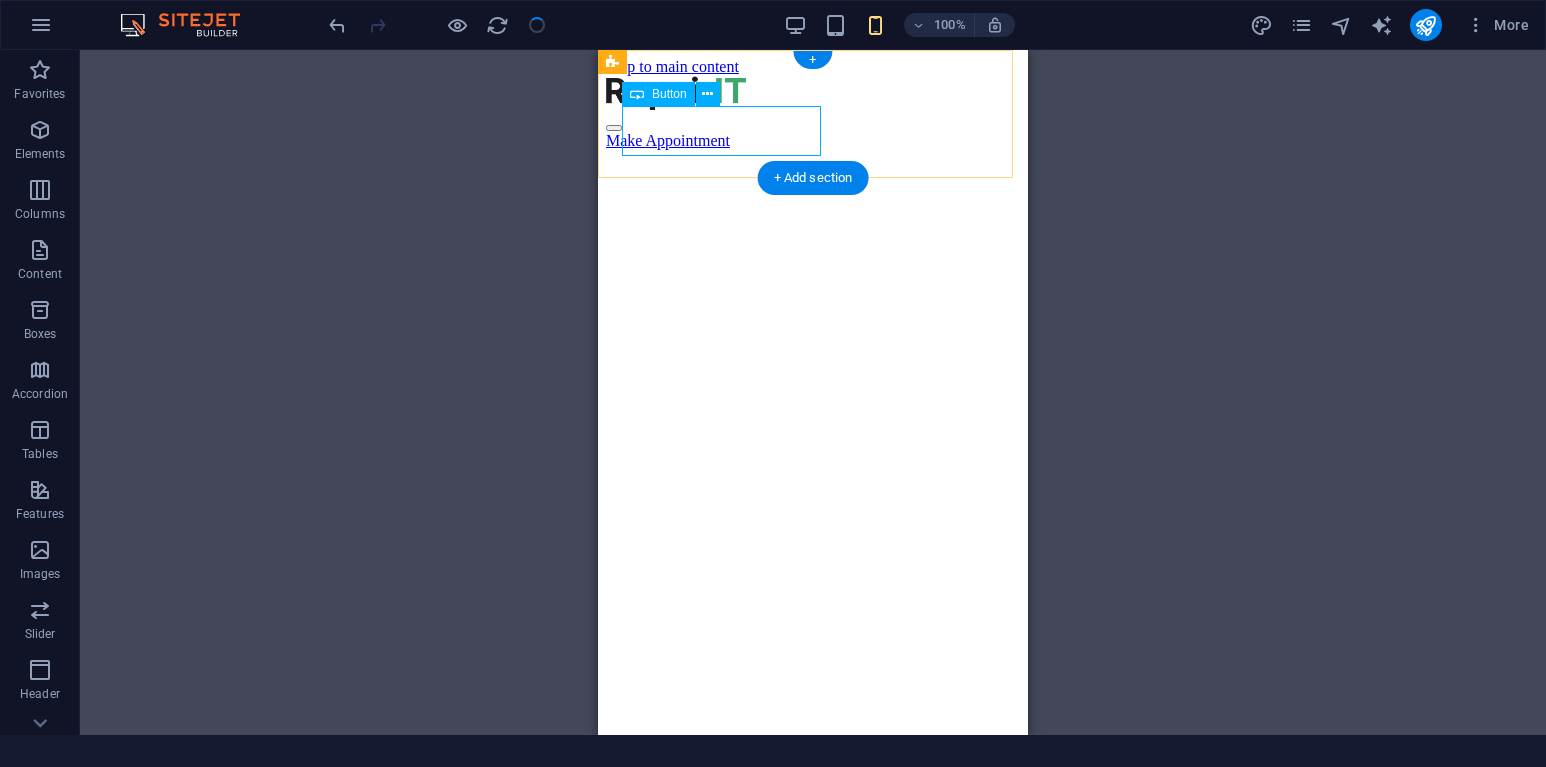click on "Make Appointment" at bounding box center (668, 140) 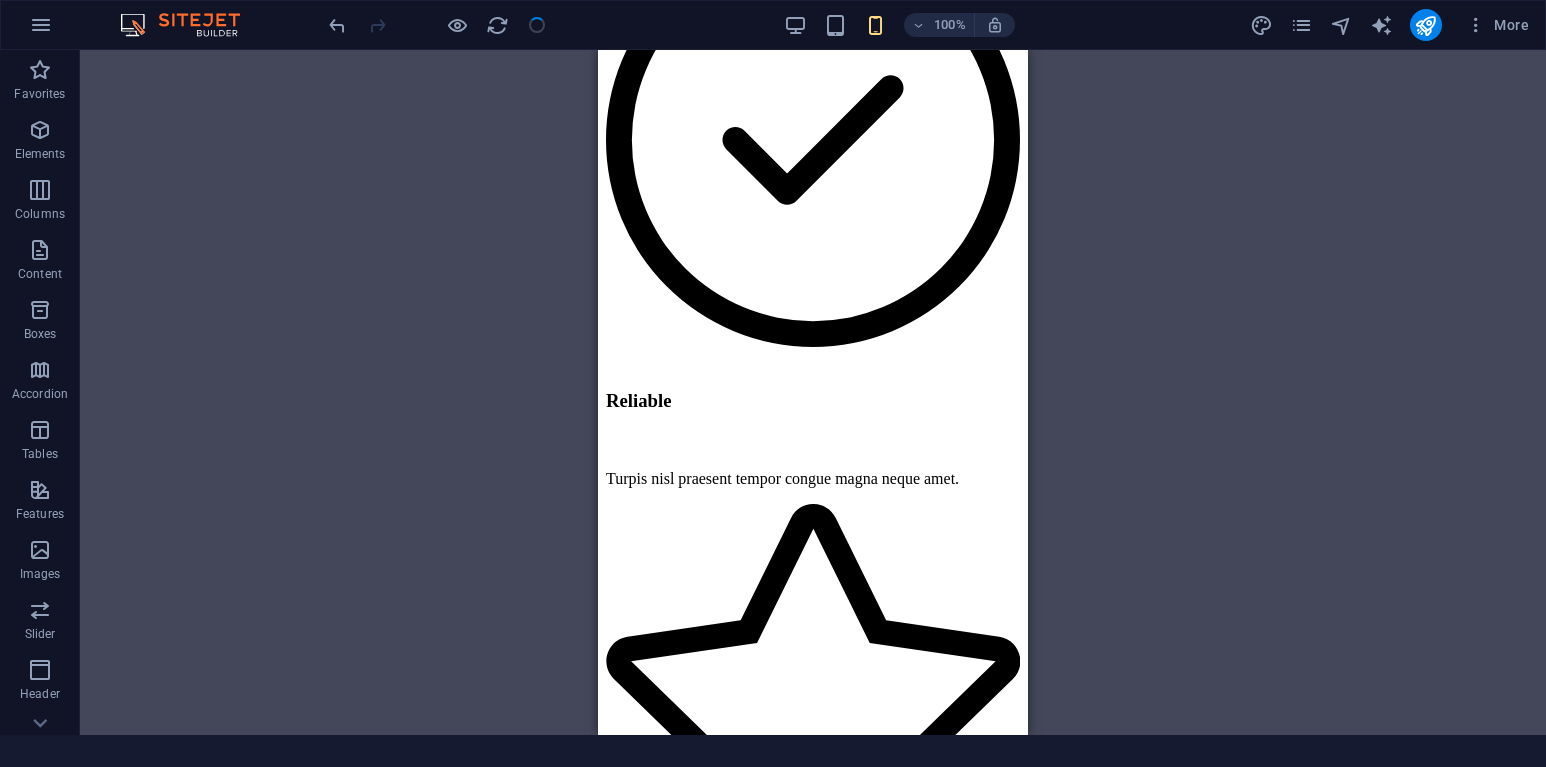 scroll, scrollTop: 7721, scrollLeft: 0, axis: vertical 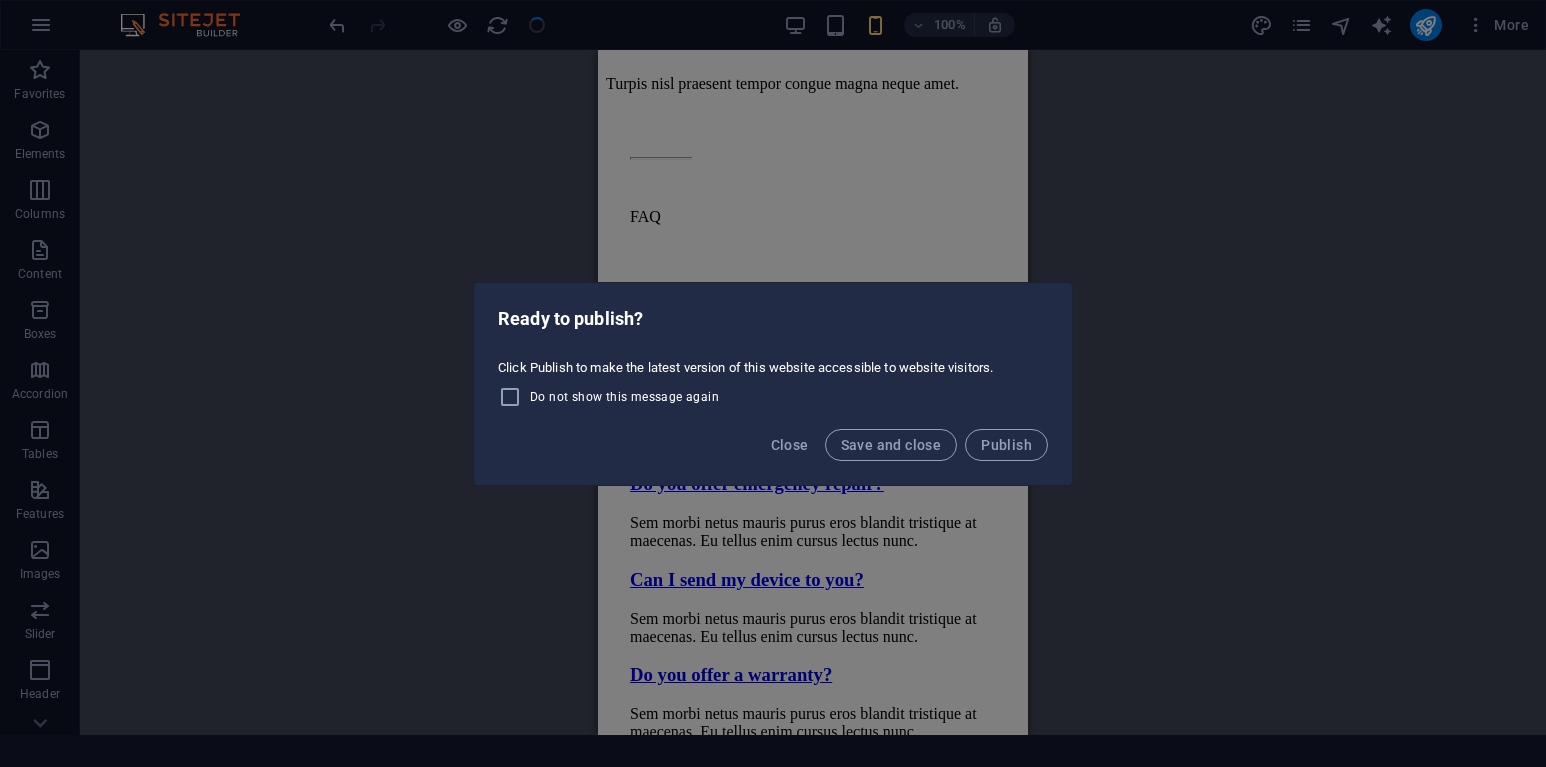 click on "Do not show this message again" at bounding box center [624, 397] 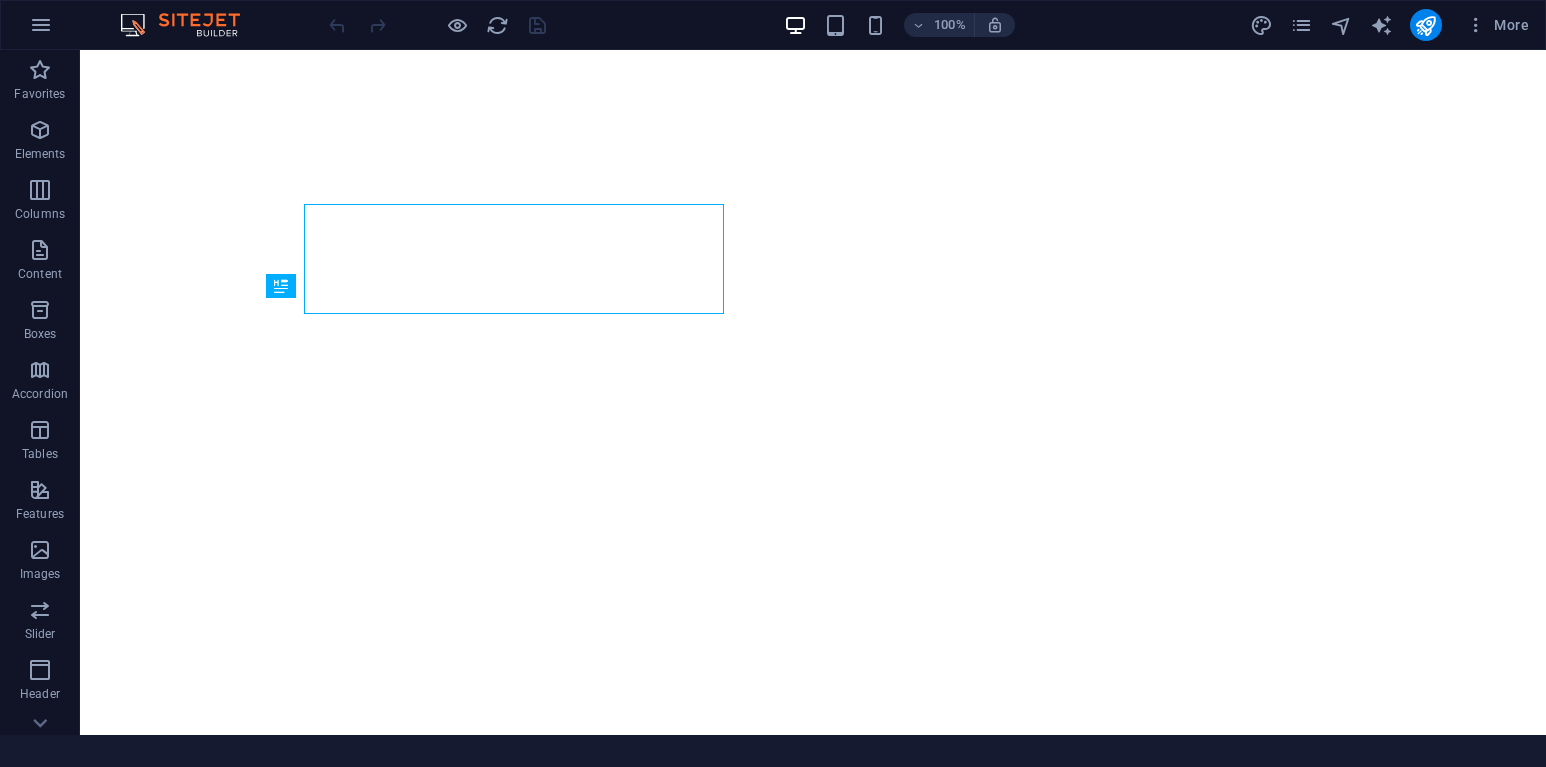 scroll, scrollTop: 0, scrollLeft: 0, axis: both 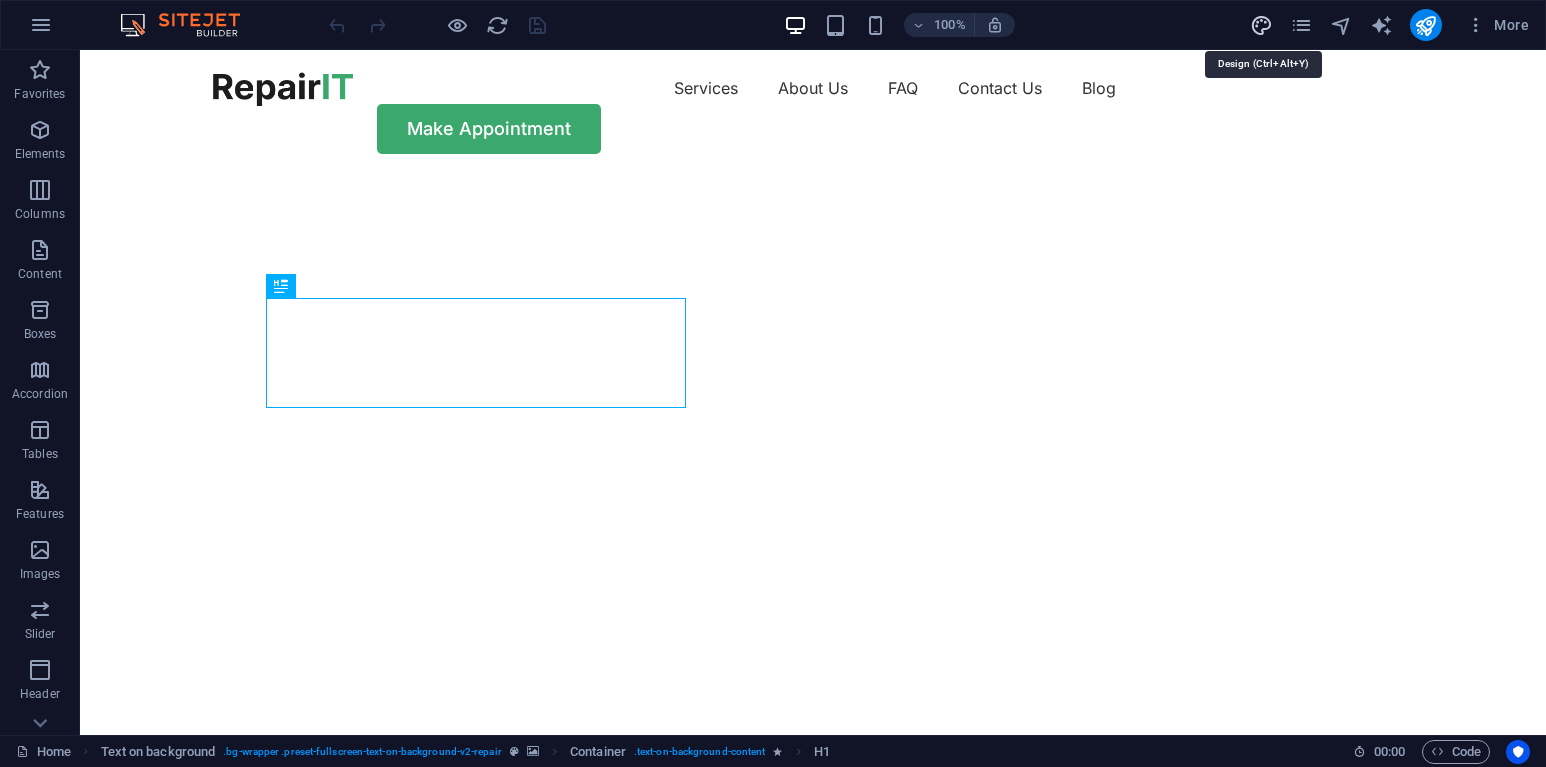 click at bounding box center (1261, 25) 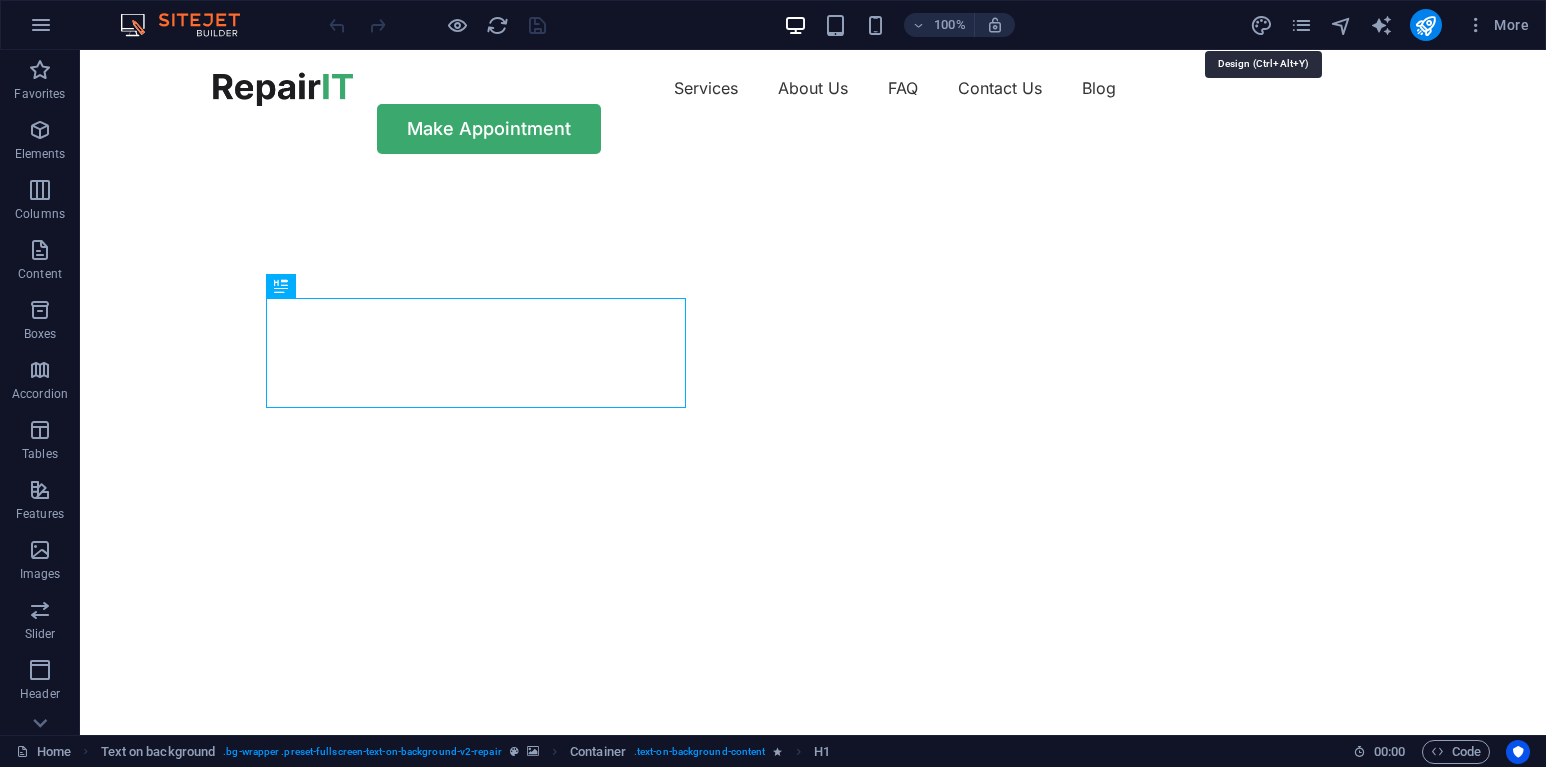 select on "px" 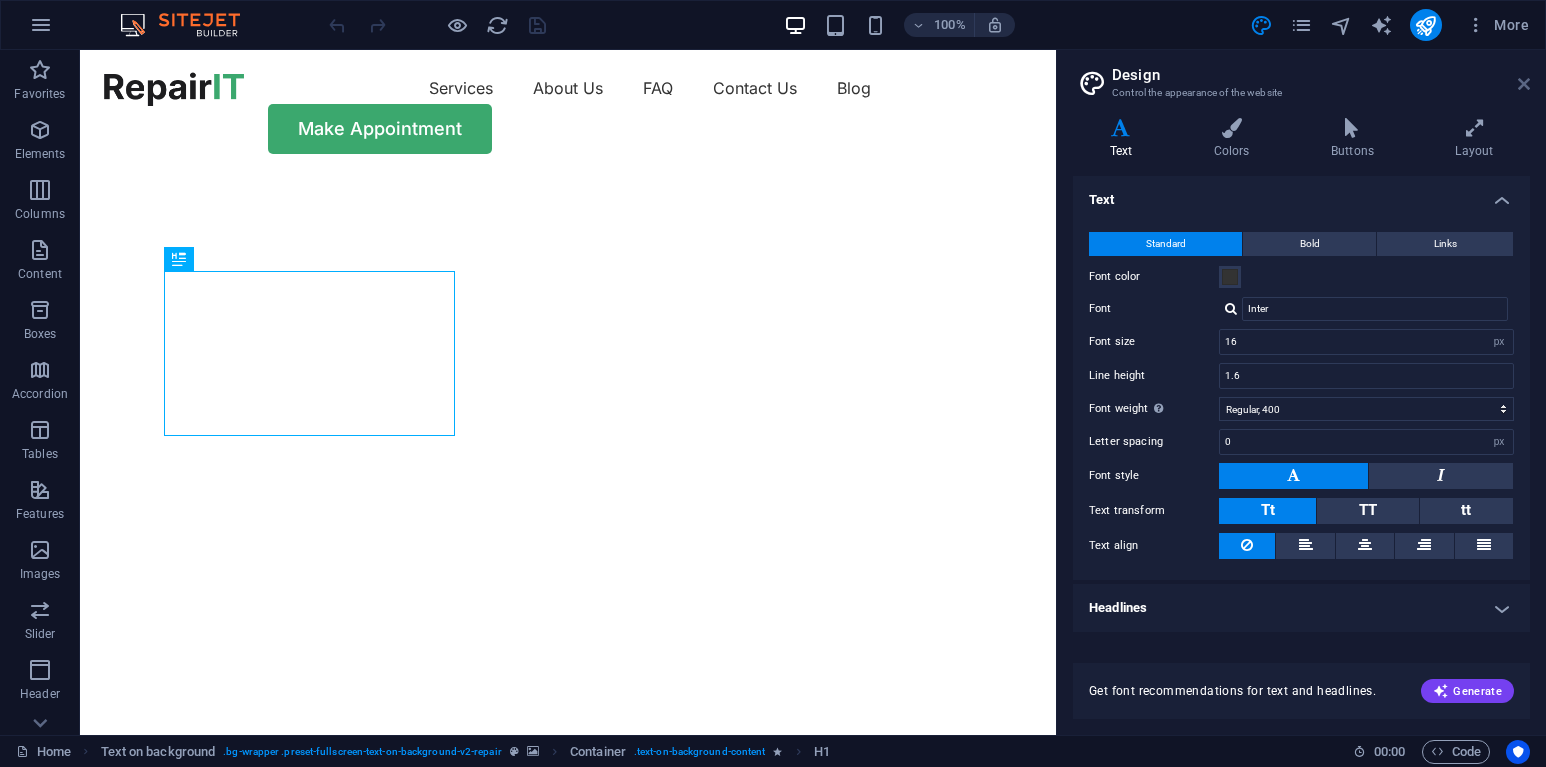 click at bounding box center (1524, 84) 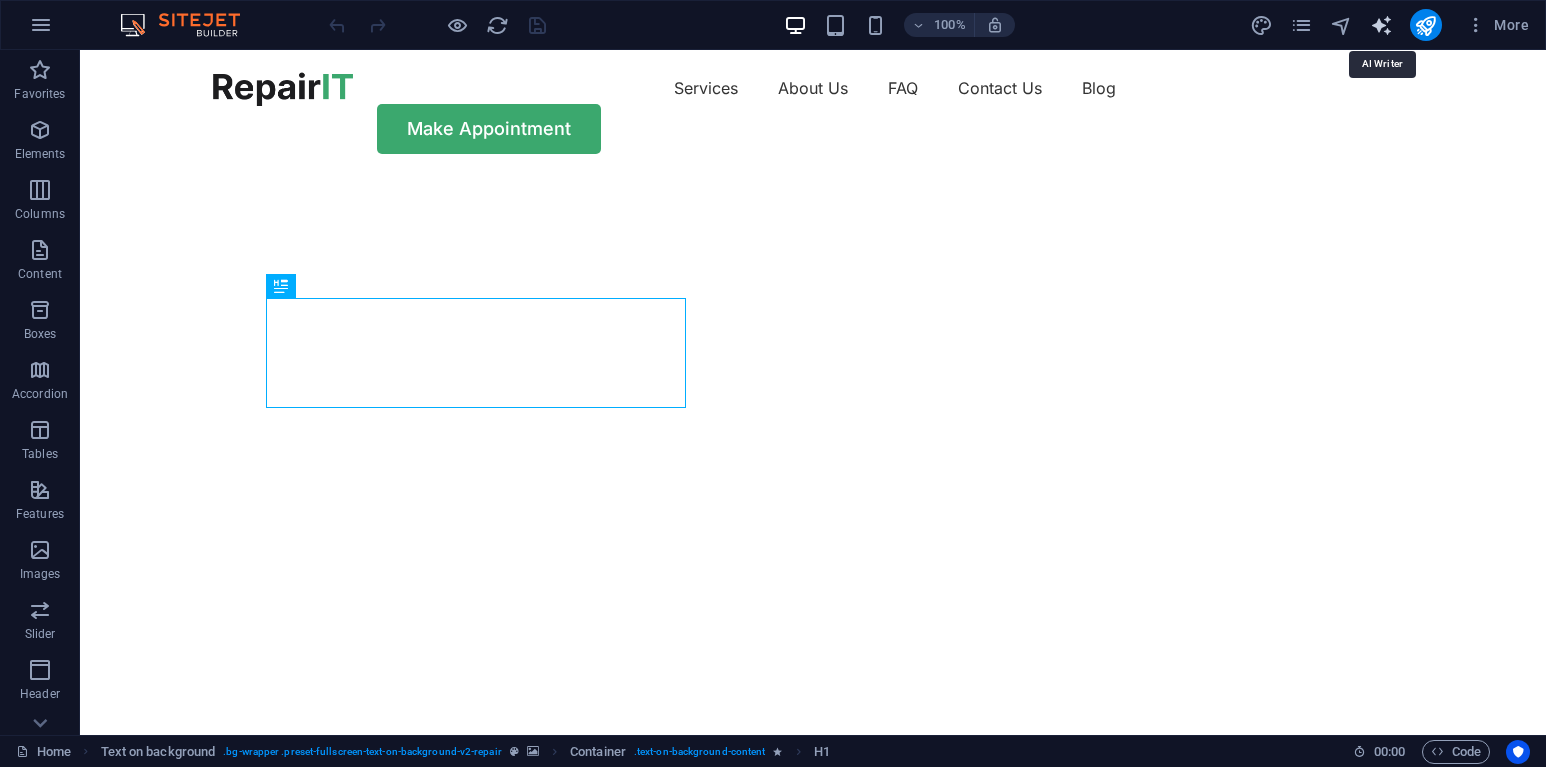 click at bounding box center [1381, 25] 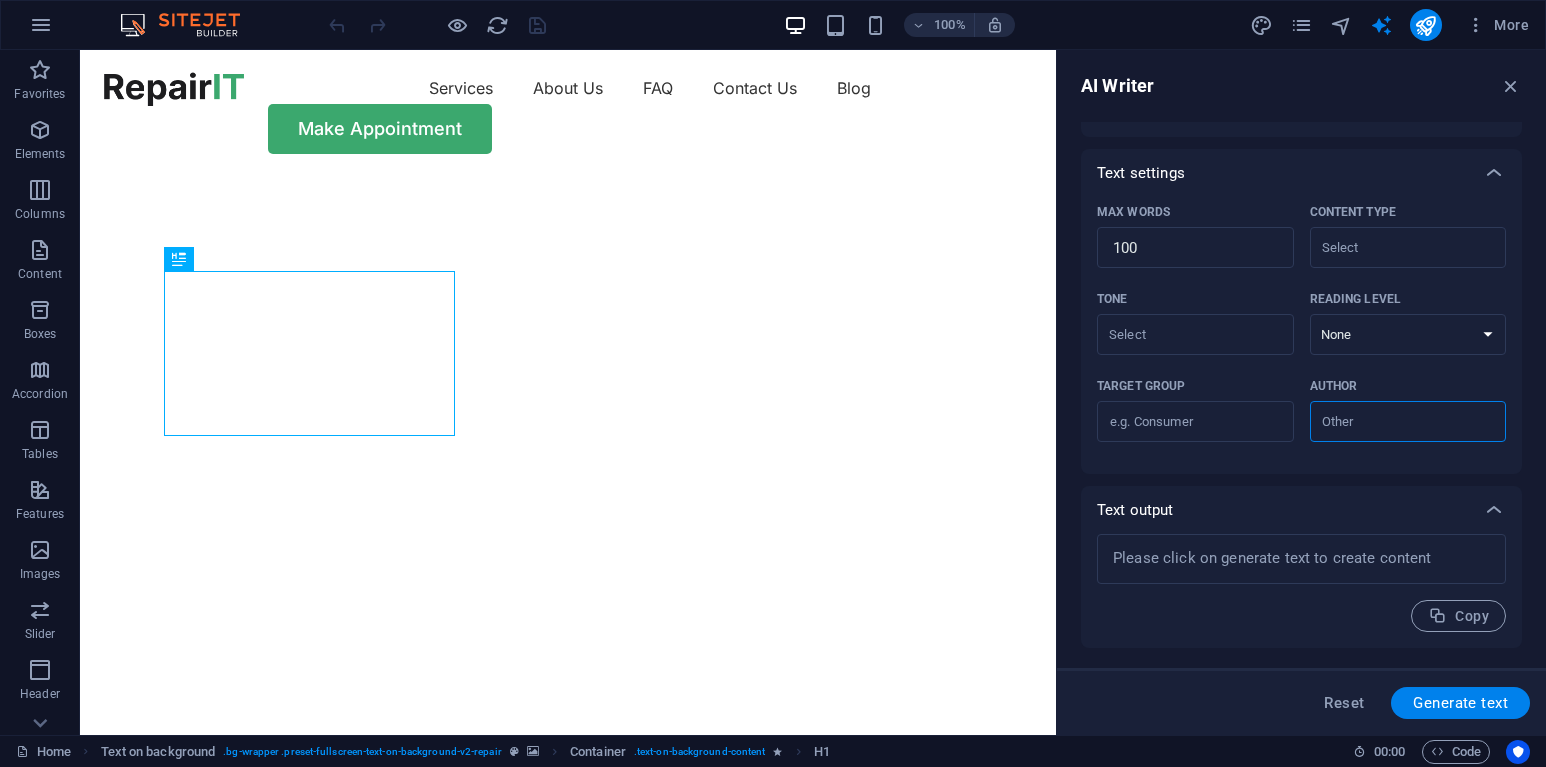 scroll, scrollTop: 0, scrollLeft: 0, axis: both 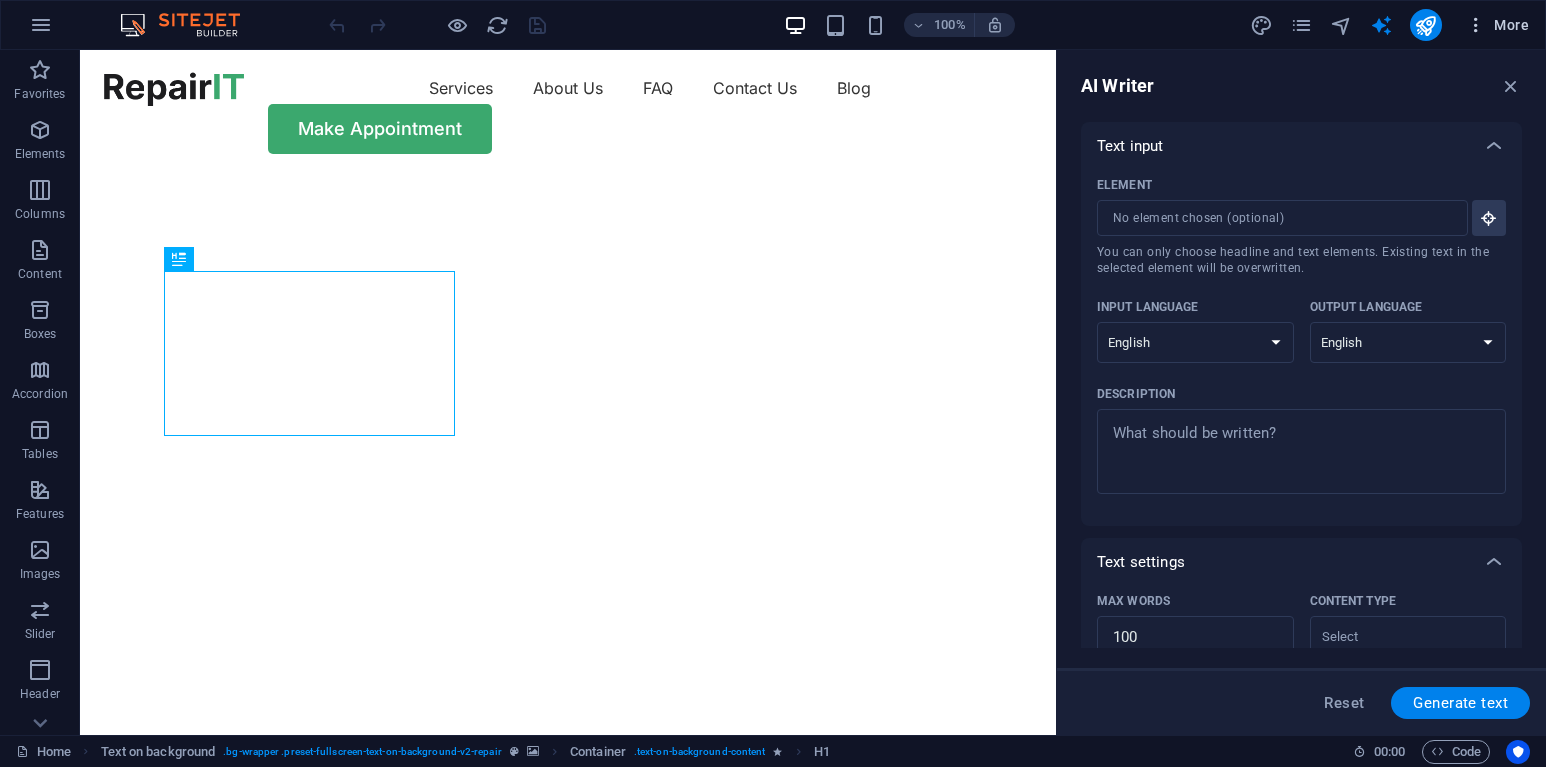 click at bounding box center [1476, 25] 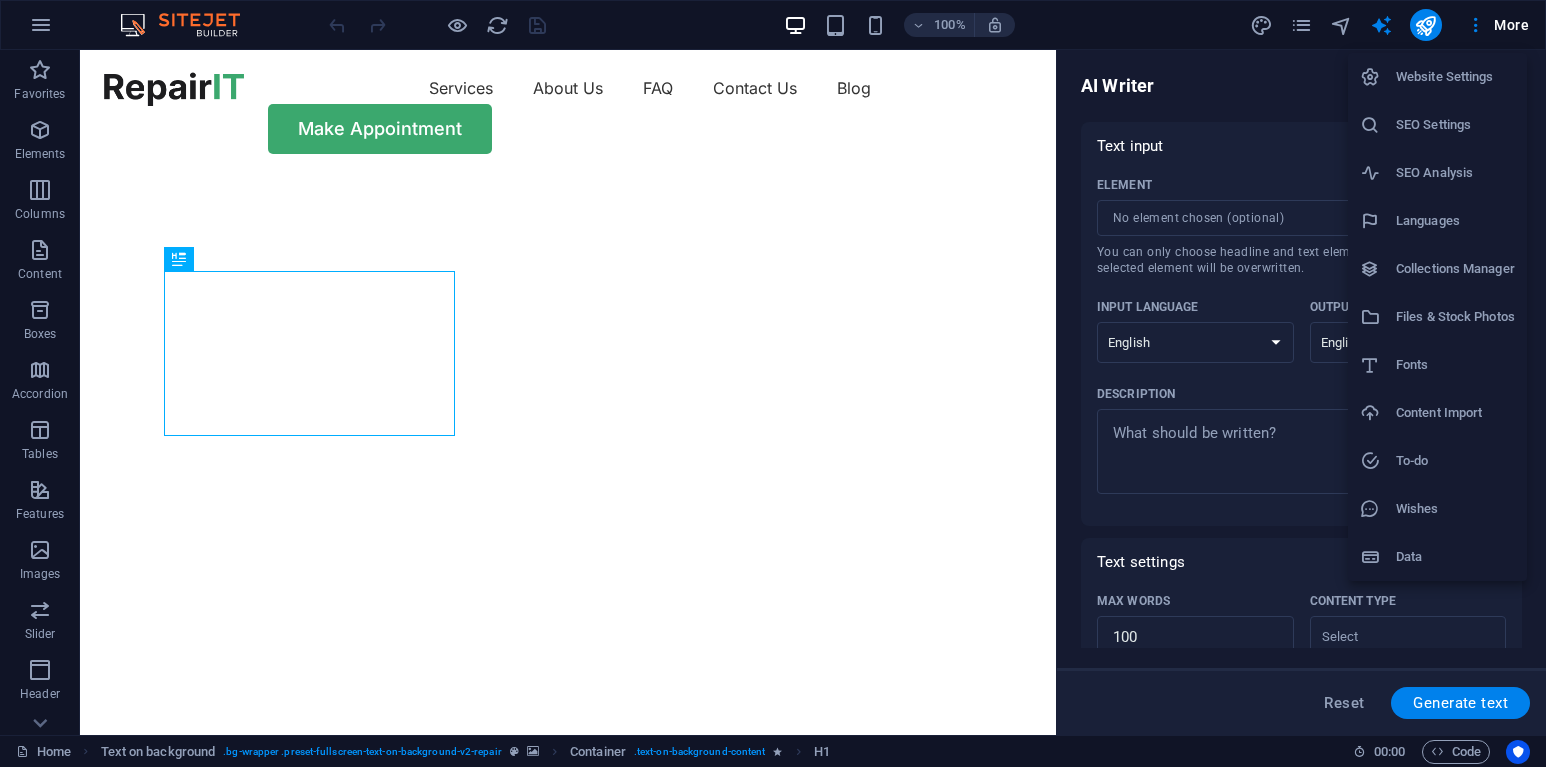 click on "Website Settings" at bounding box center [1455, 77] 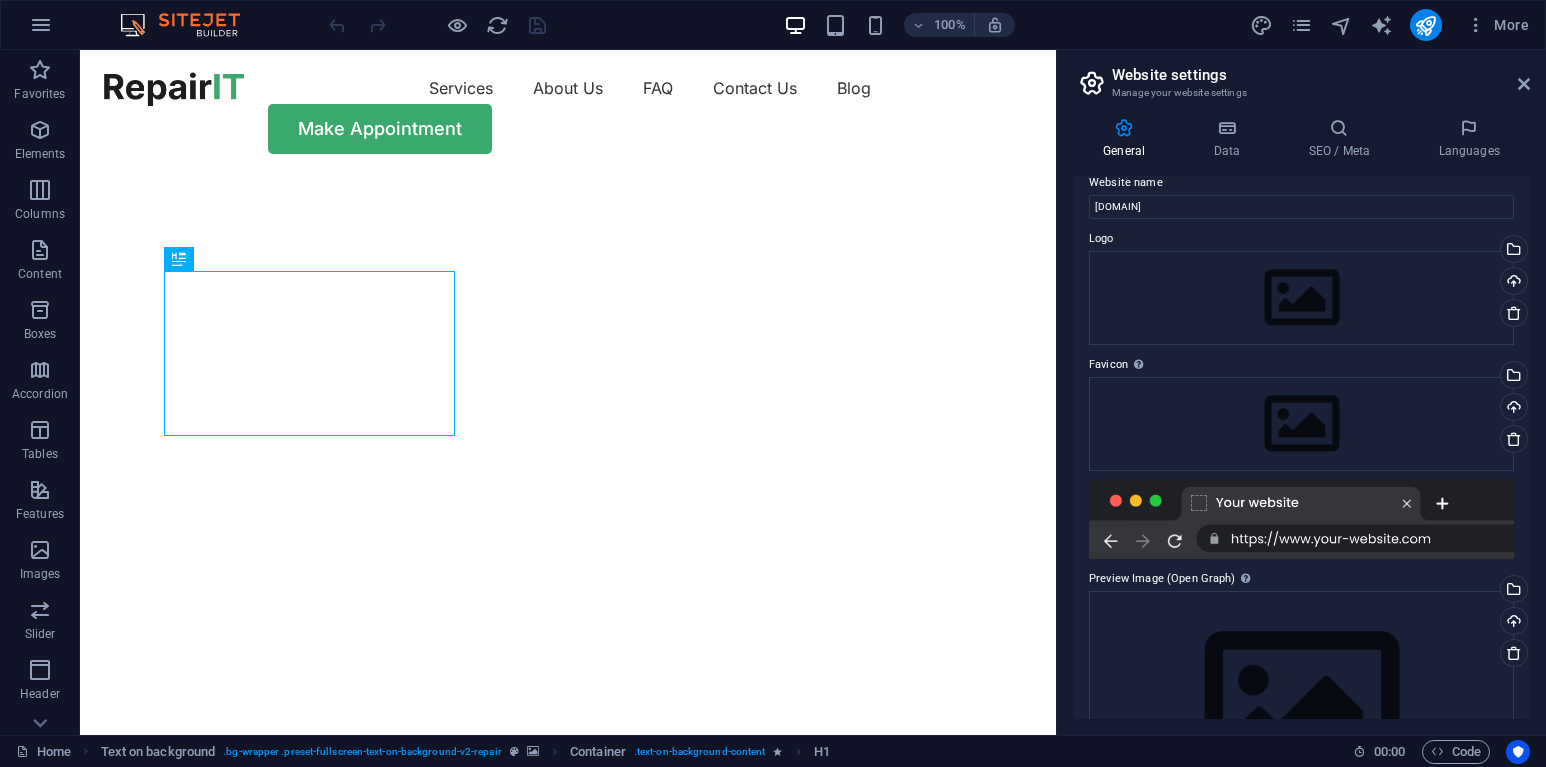 scroll, scrollTop: 0, scrollLeft: 0, axis: both 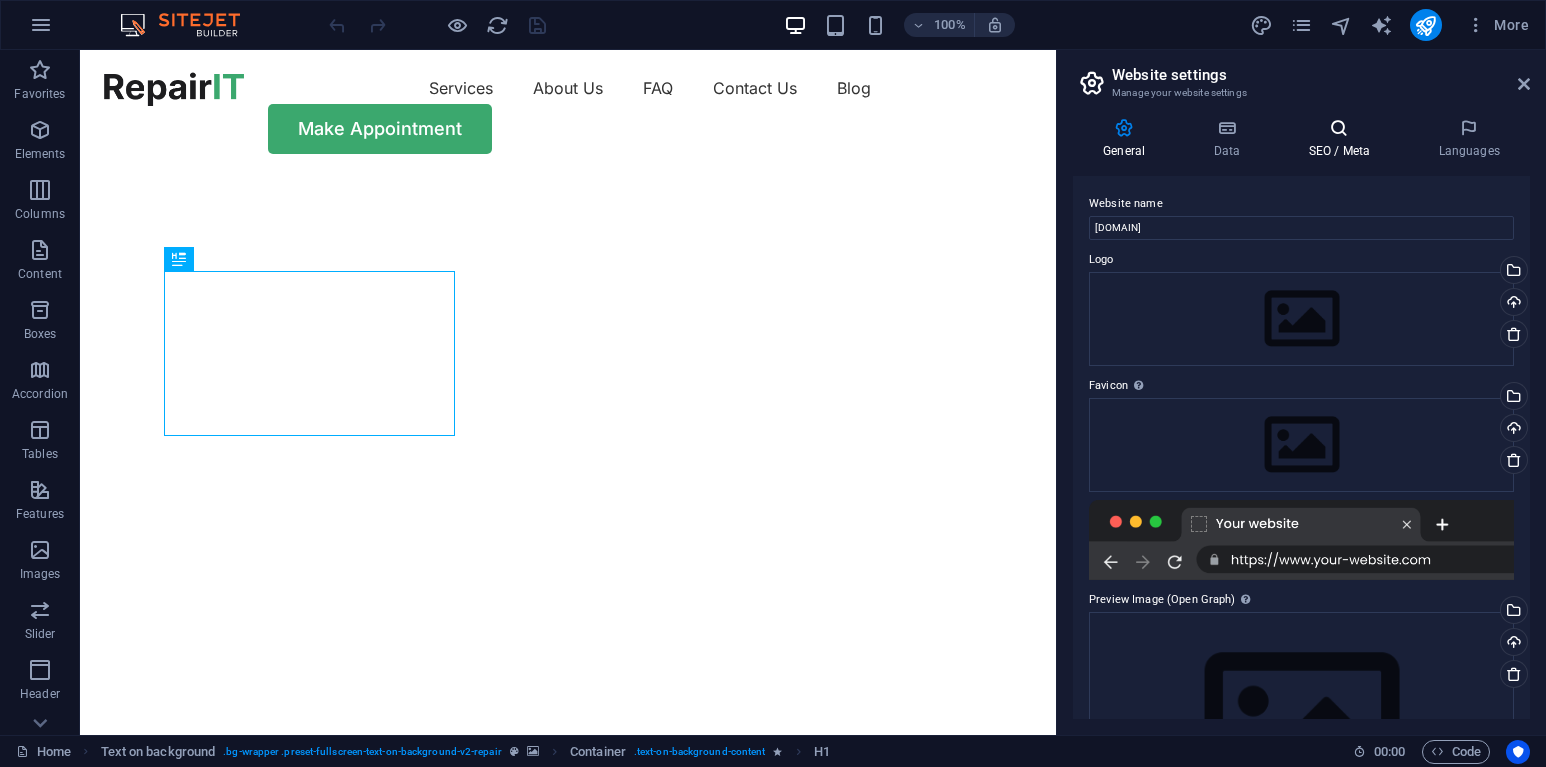click on "SEO / Meta" at bounding box center (1343, 139) 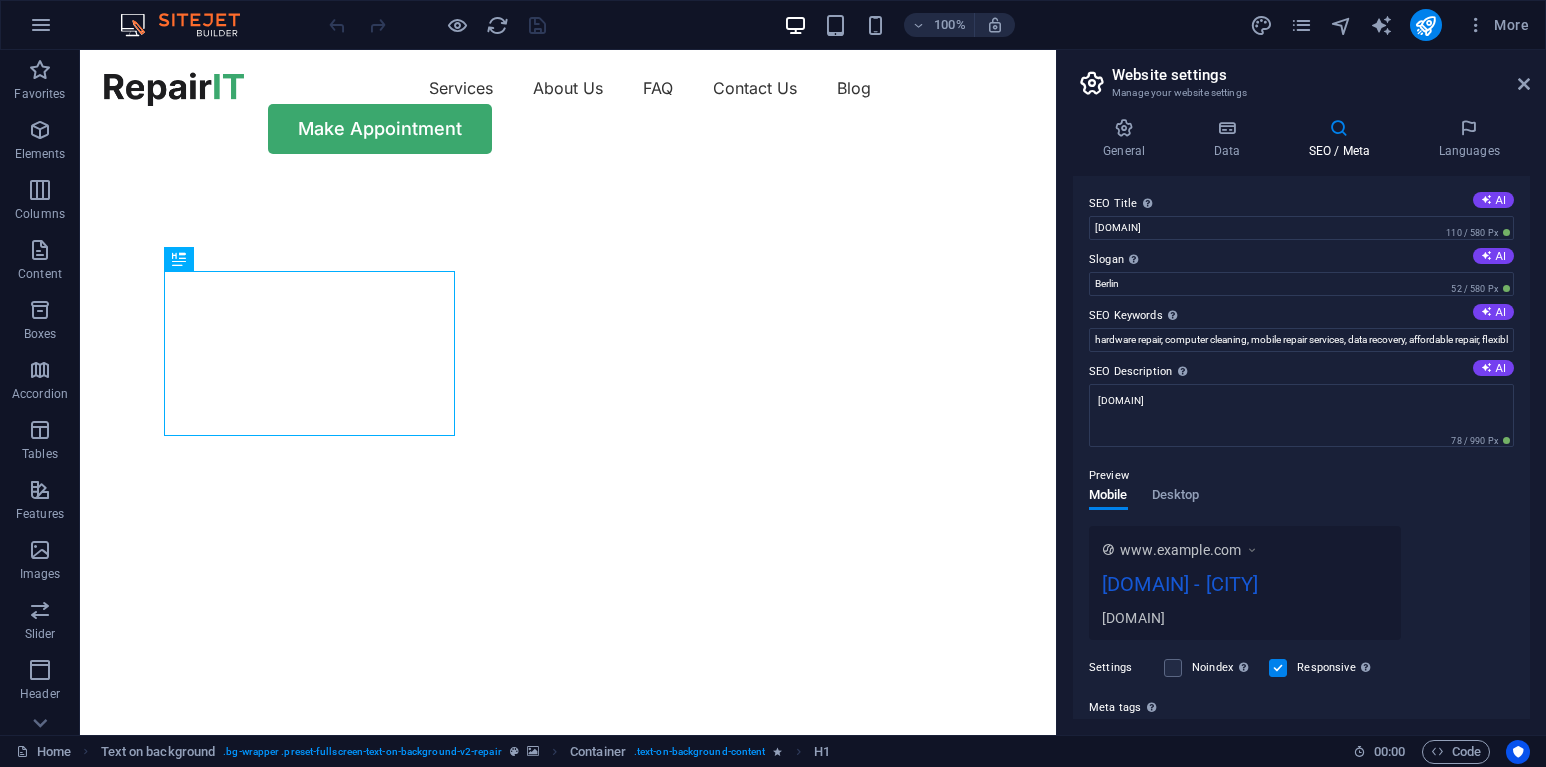 drag, startPoint x: 1524, startPoint y: 356, endPoint x: 1524, endPoint y: 452, distance: 96 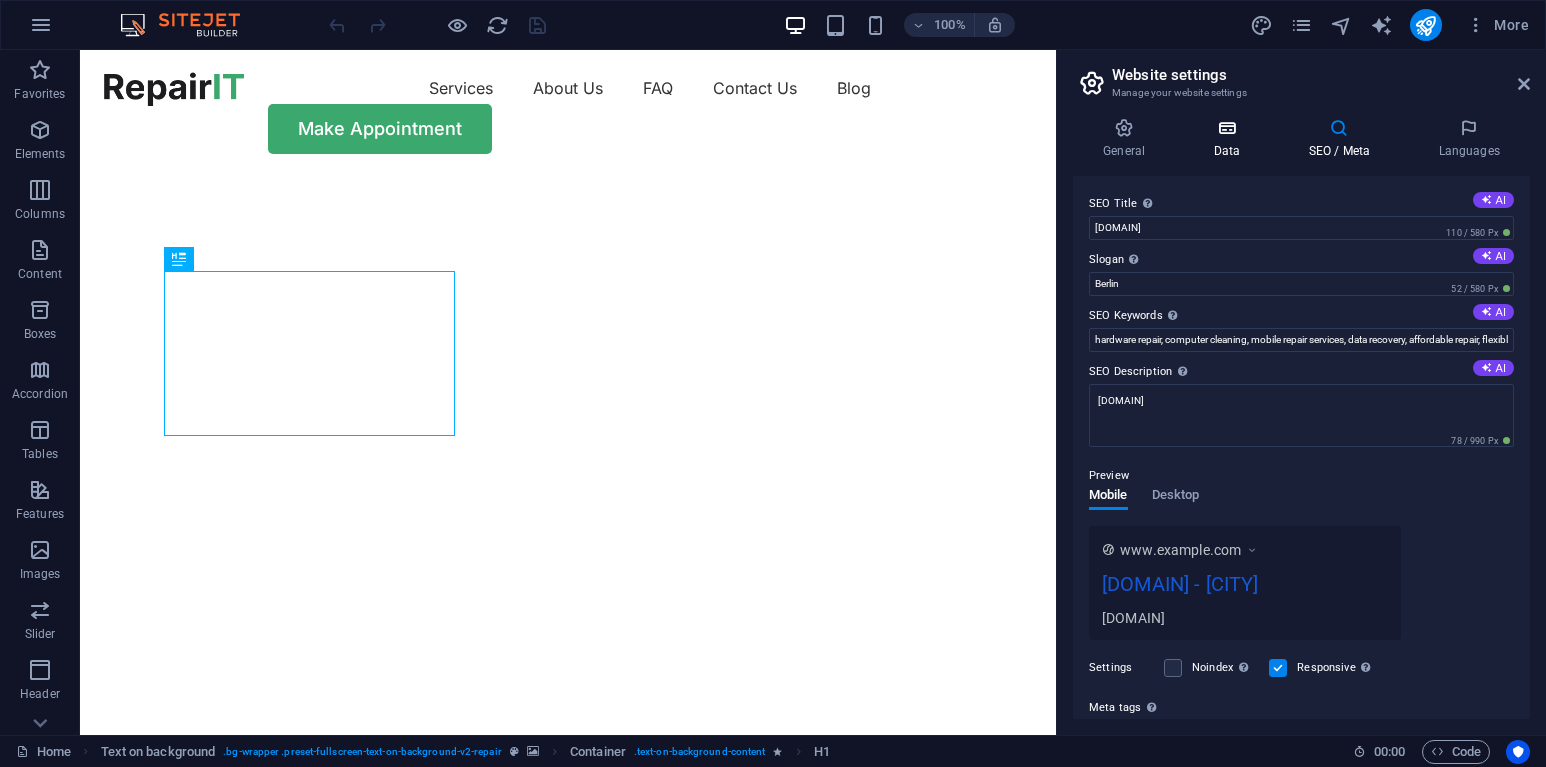 click on "Data" at bounding box center (1230, 139) 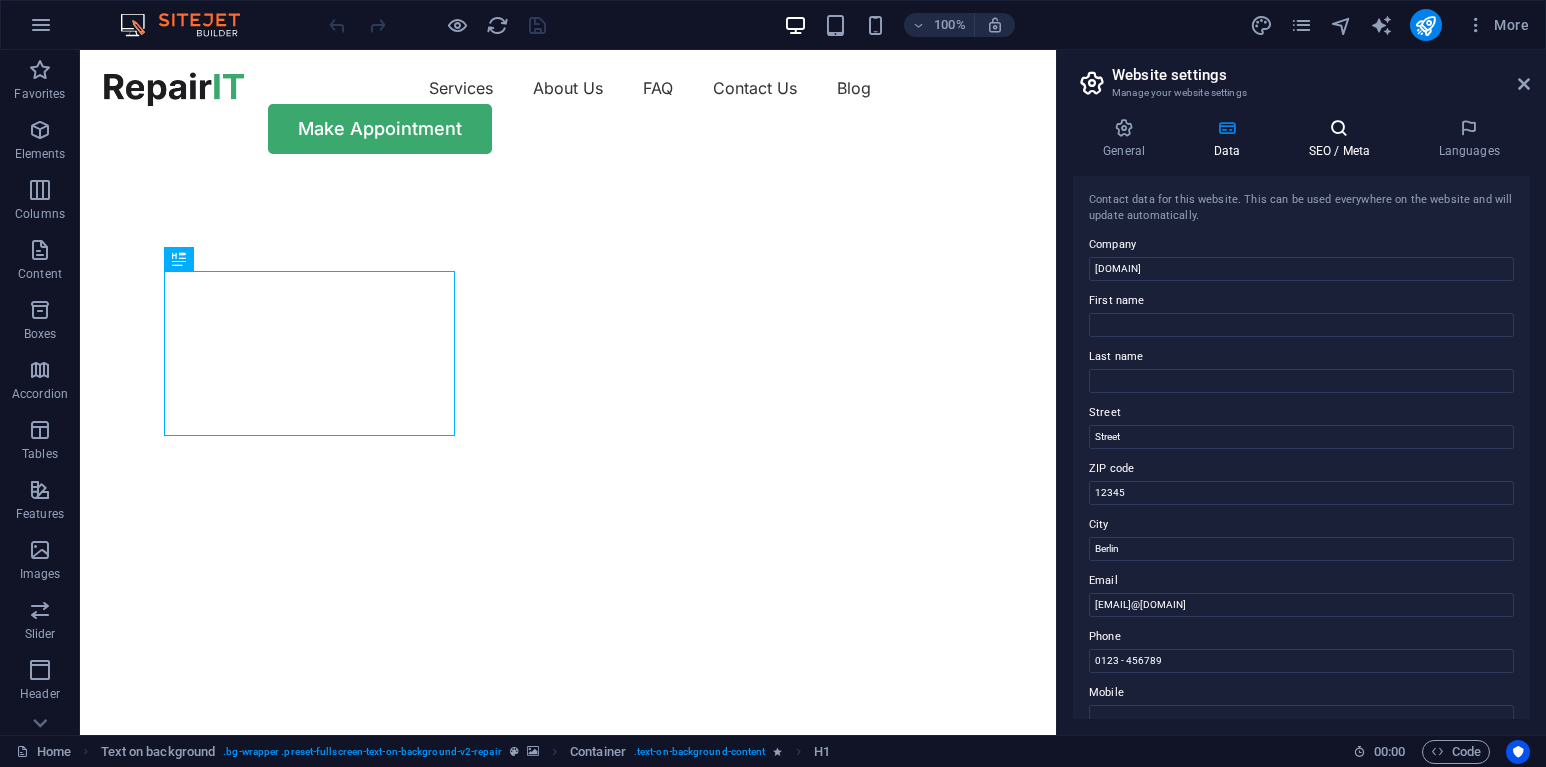 click at bounding box center (1339, 128) 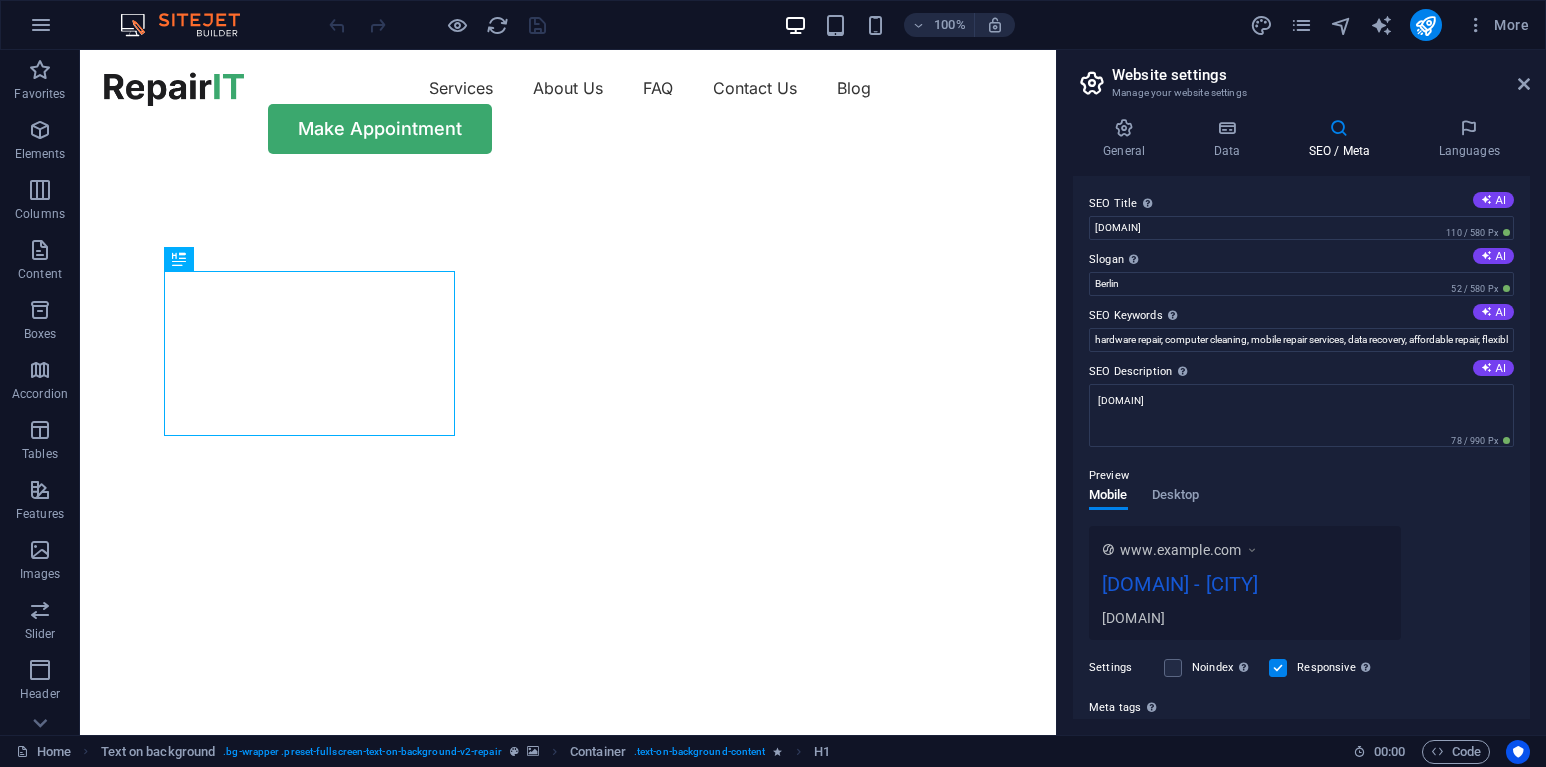 click on "General  Data  SEO / Meta  Languages Website name [DOMAIN] Logo Drag files here, click to choose files or select files from Files or our free stock photos & videos Select files from the file manager, stock photos, or upload file(s) Upload Favicon Set the favicon of your website here. A favicon is a small icon shown in the browser tab next to your website title. It helps visitors identify your website. Drag files here, click to choose files or select files from Files or our free stock photos & videos Select files from the file manager, stock photos, or upload file(s) Upload Preview Image (Open Graph) This image will be shown when the website is shared on social networks Drag files here, click to choose files or select files from Files or our free stock photos & videos Select files from the file manager, stock photos, or upload file(s) Upload Contact data for this website. This can be used everywhere on the website and will update automatically. Company [DOMAIN] First name Last name Street Street [POSTAL CODE]" at bounding box center [1301, 418] 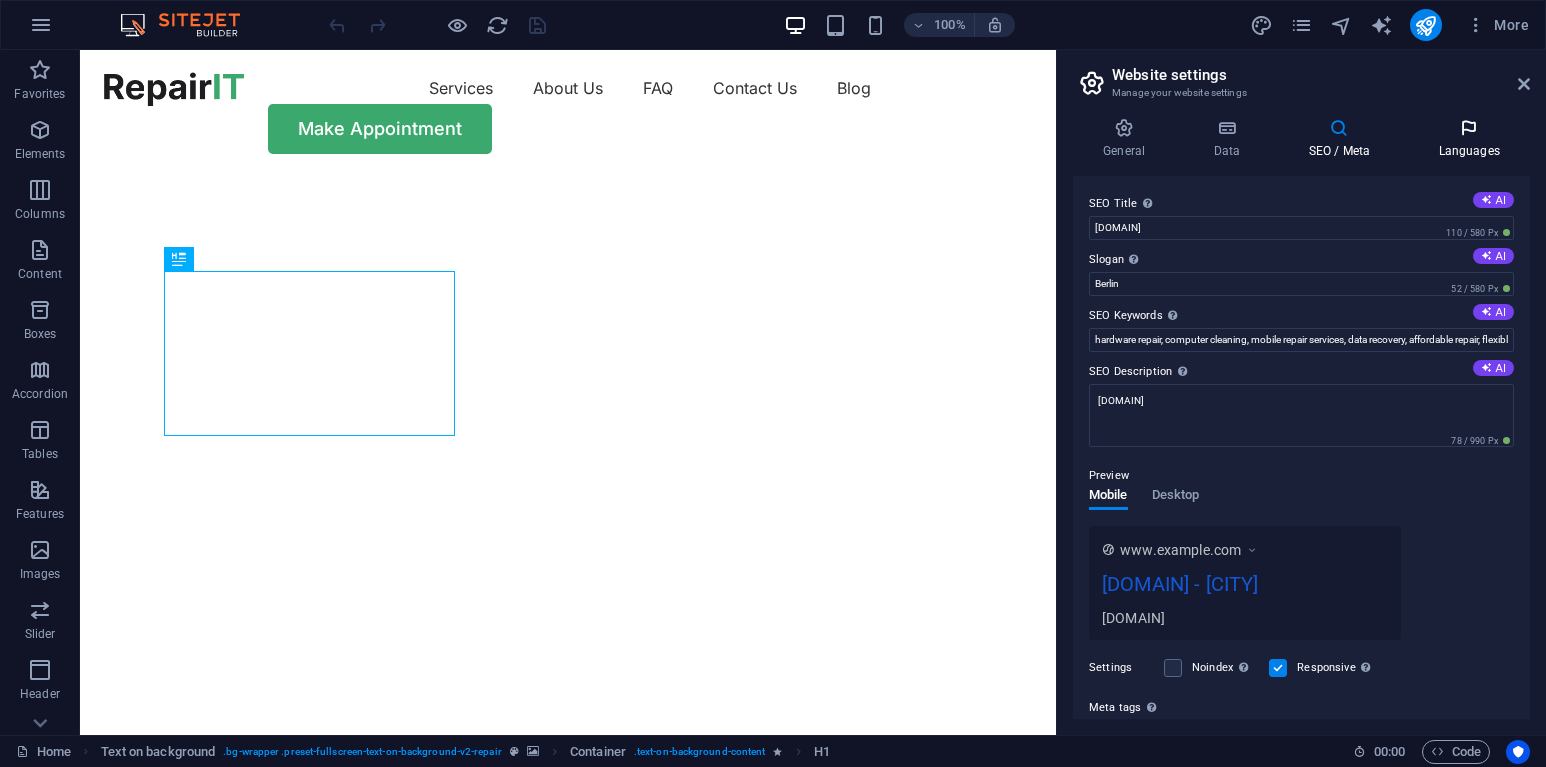 click on "Languages" at bounding box center (1469, 139) 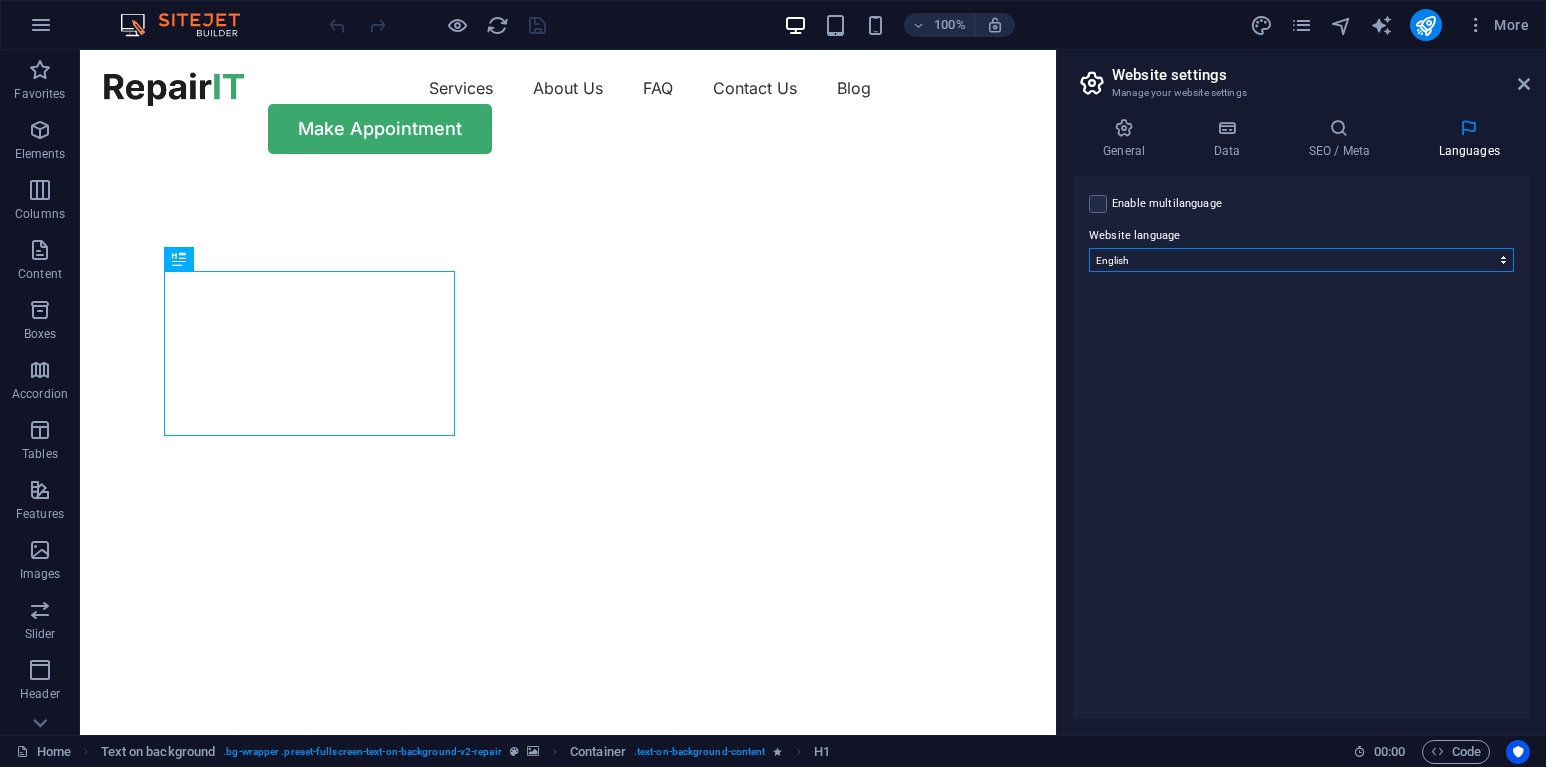 click on "Abkhazian Afar Afrikaans Akan Albanian Amharic Arabic Aragonese Armenian Assamese Avaric Avestan Aymara Azerbaijani Bambara Bashkir Basque Belarusian Bengali Bihari languages Bislama Bokmål Bosnian Breton Bulgarian Burmese Catalan Central Khmer Chamorro Chechen Chinese Church Slavic Chuvash Cornish Corsican Cree Croatian Czech Danish Dutch Dzongkha English Esperanto Estonian Ewe Faroese Farsi (Persian) Fijian Finnish French Fulah Gaelic Galician Ganda Georgian German Greek Greenlandic Guaraní Gujarati Haitian Creole Hausa Hebrew Herero Hindi Hiri Motu Hungarian Icelandic Ido Igbo Indonesian Interlingua Interlingue Inuktitut Inupiaq Irish Italian Japanese Javanese Kannada Kanuri Kashmiri Kazakh Kikuyu Kinyarwanda Komi Kongo Korean Kurdish Kwanyama Kyrgyz Lao Latin Latvian Limburgish Lingala Lithuanian Luba-Katanga Luxembourgish Macedonian Malagasy Malay Malayalam Maldivian Maltese Manx Maori Marathi Marshallese Mongolian Nauru Navajo Ndonga Nepali North Ndebele Northern Sami Norwegian Norwegian Nynorsk Nuosu" at bounding box center (1301, 260) 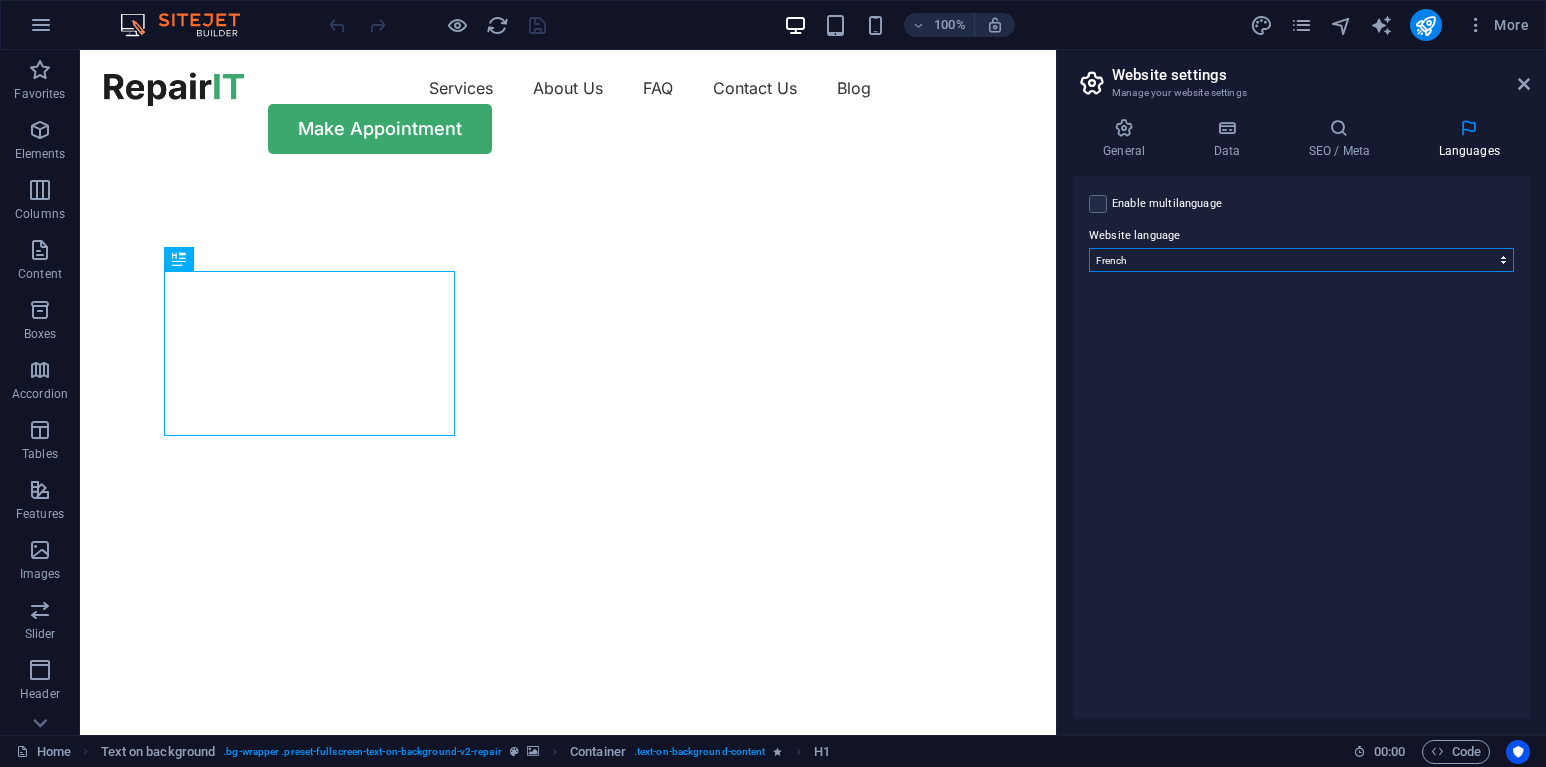click on "Abkhazian Afar Afrikaans Akan Albanian Amharic Arabic Aragonese Armenian Assamese Avaric Avestan Aymara Azerbaijani Bambara Bashkir Basque Belarusian Bengali Bihari languages Bislama Bokmål Bosnian Breton Bulgarian Burmese Catalan Central Khmer Chamorro Chechen Chinese Church Slavic Chuvash Cornish Corsican Cree Croatian Czech Danish Dutch Dzongkha English Esperanto Estonian Ewe Faroese Farsi (Persian) Fijian Finnish French Fulah Gaelic Galician Ganda Georgian German Greek Greenlandic Guaraní Gujarati Haitian Creole Hausa Hebrew Herero Hindi Hiri Motu Hungarian Icelandic Ido Igbo Indonesian Interlingua Interlingue Inuktitut Inupiaq Irish Italian Japanese Javanese Kannada Kanuri Kashmiri Kazakh Kikuyu Kinyarwanda Komi Kongo Korean Kurdish Kwanyama Kyrgyz Lao Latin Latvian Limburgish Lingala Lithuanian Luba-Katanga Luxembourgish Macedonian Malagasy Malay Malayalam Maldivian Maltese Manx Maori Marathi Marshallese Mongolian Nauru Navajo Ndonga Nepali North Ndebele Northern Sami Norwegian Norwegian Nynorsk Nuosu" at bounding box center [1301, 260] 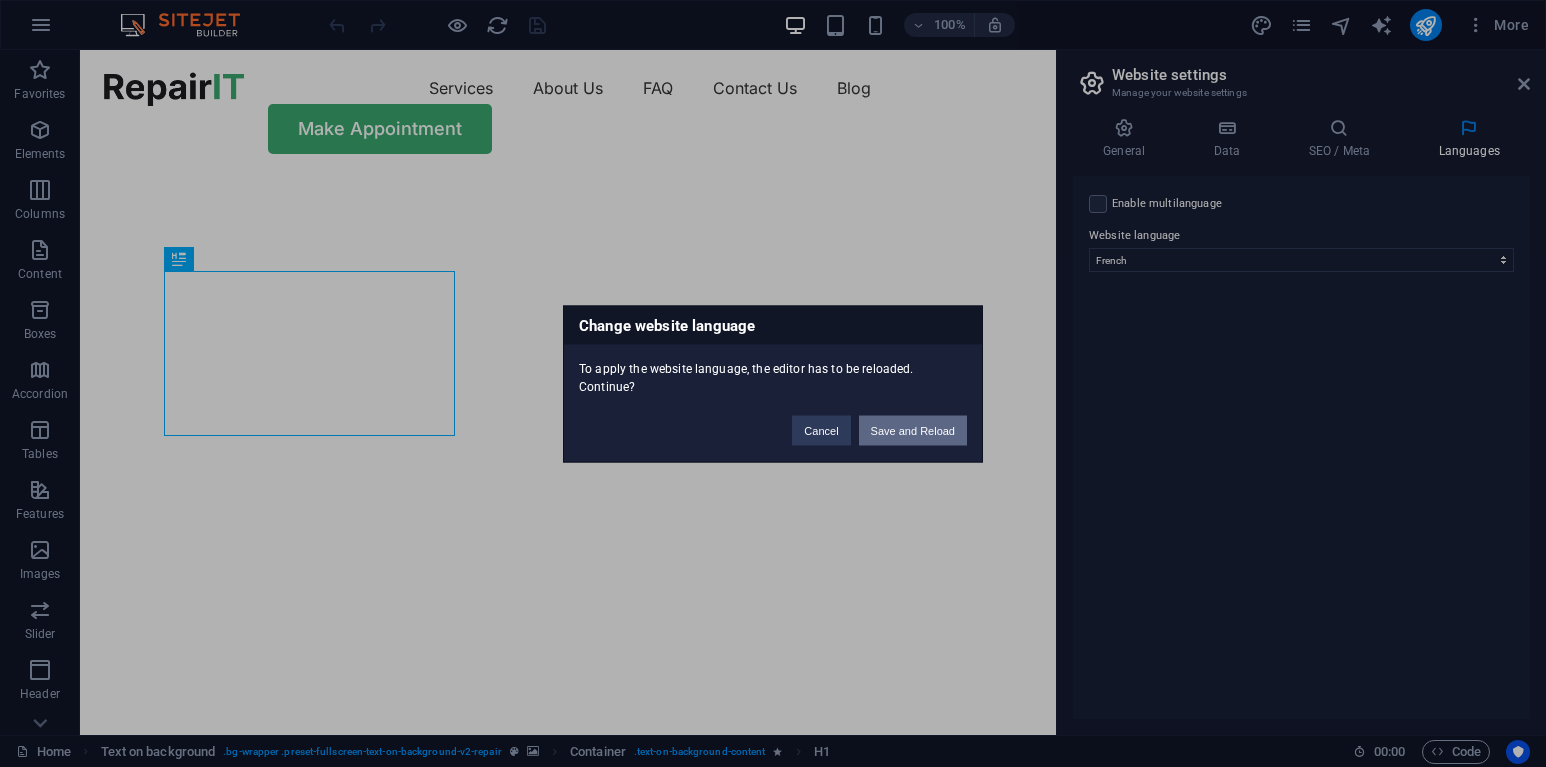 click on "Save and Reload" at bounding box center (913, 430) 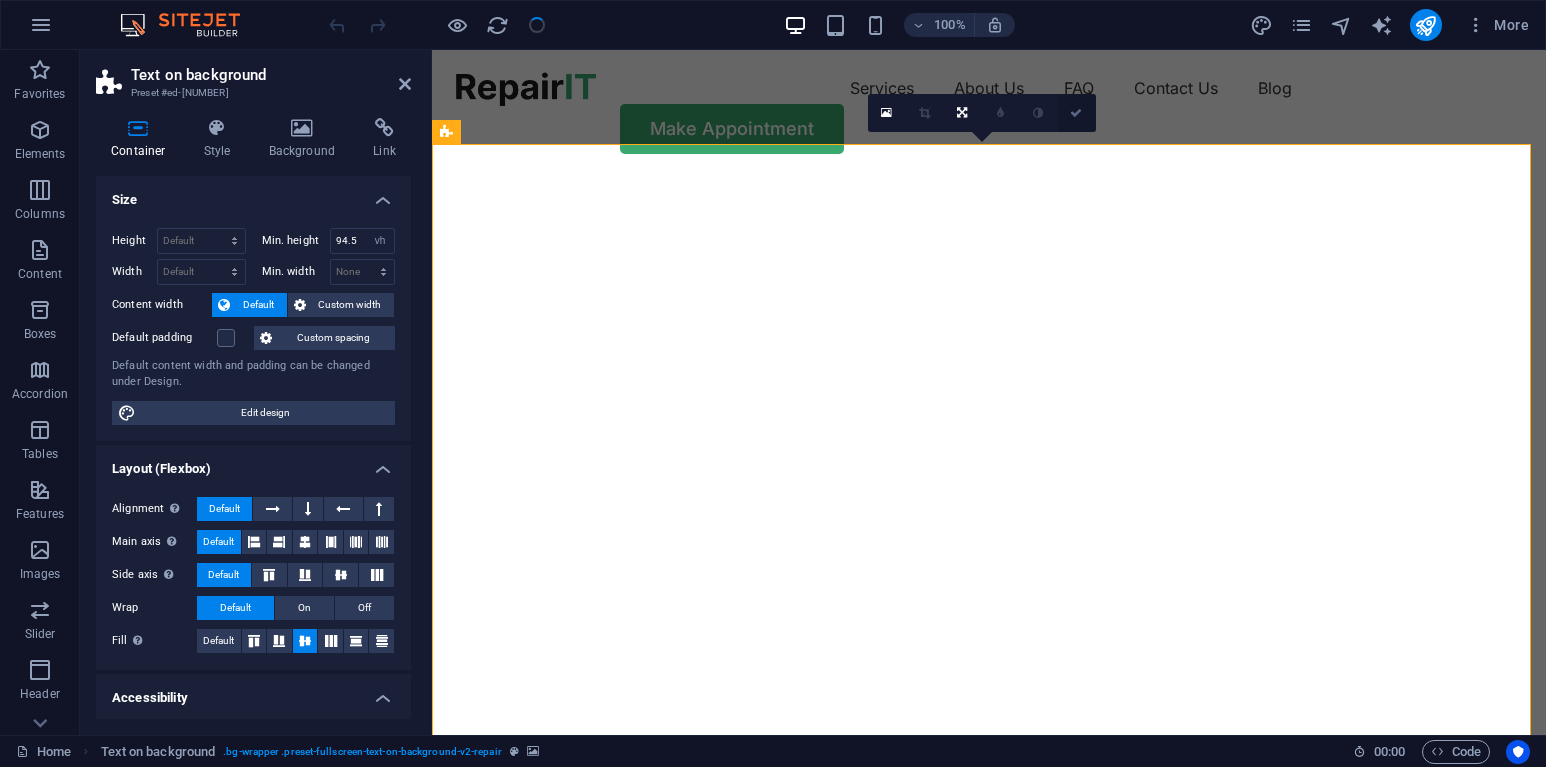 click at bounding box center [1077, 113] 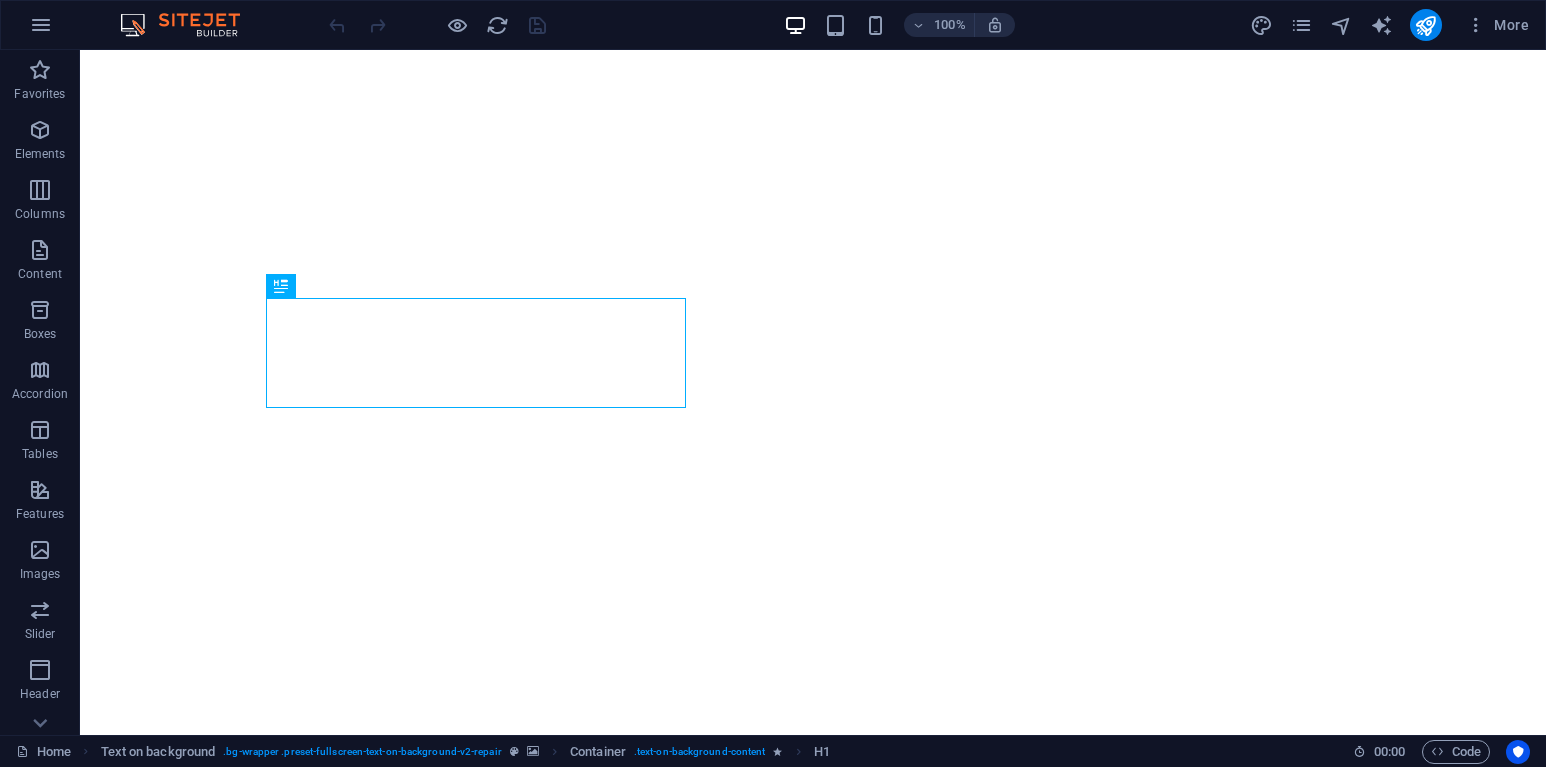 scroll, scrollTop: 0, scrollLeft: 0, axis: both 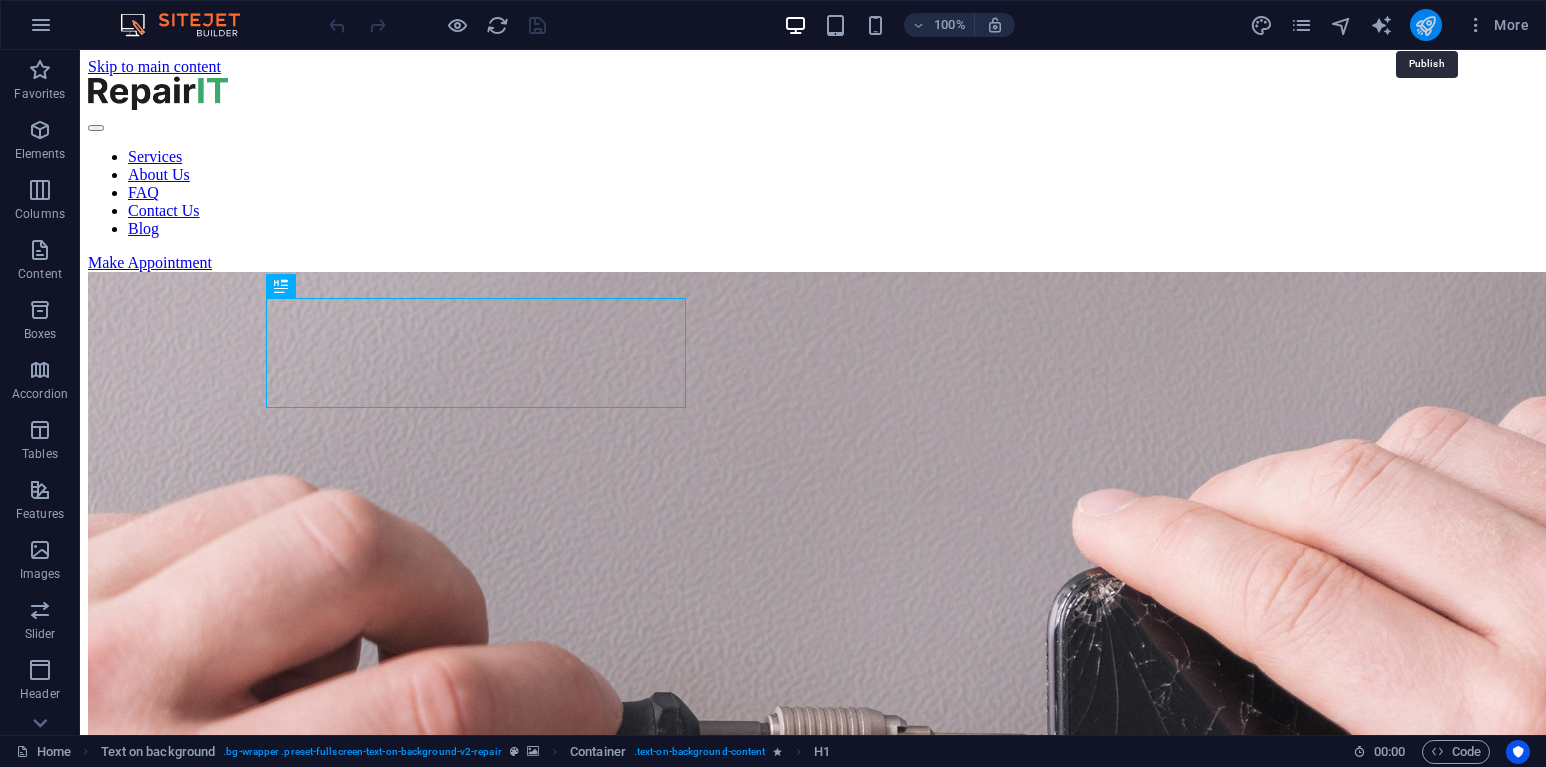 click at bounding box center (1425, 25) 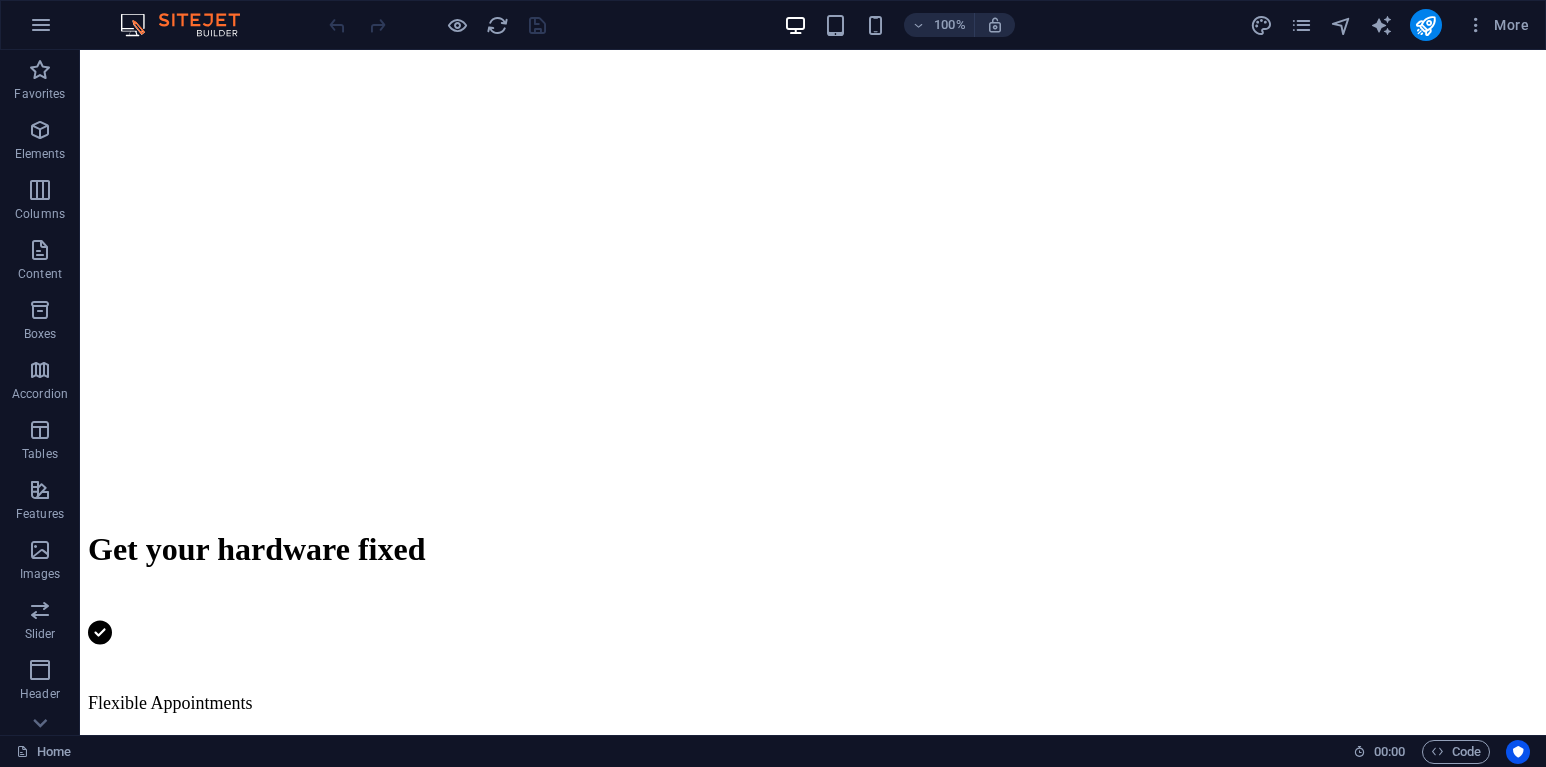 scroll, scrollTop: 341, scrollLeft: 0, axis: vertical 